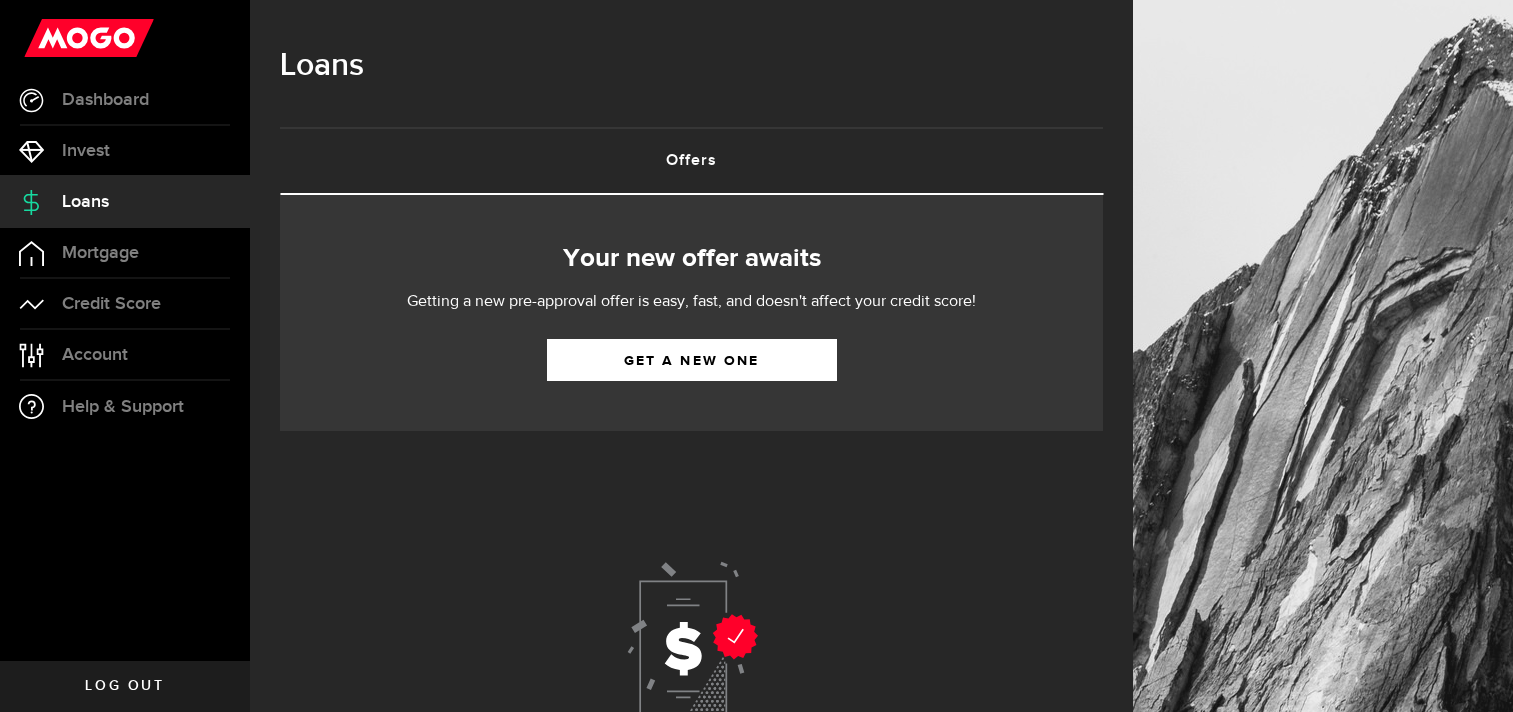 scroll, scrollTop: 0, scrollLeft: 0, axis: both 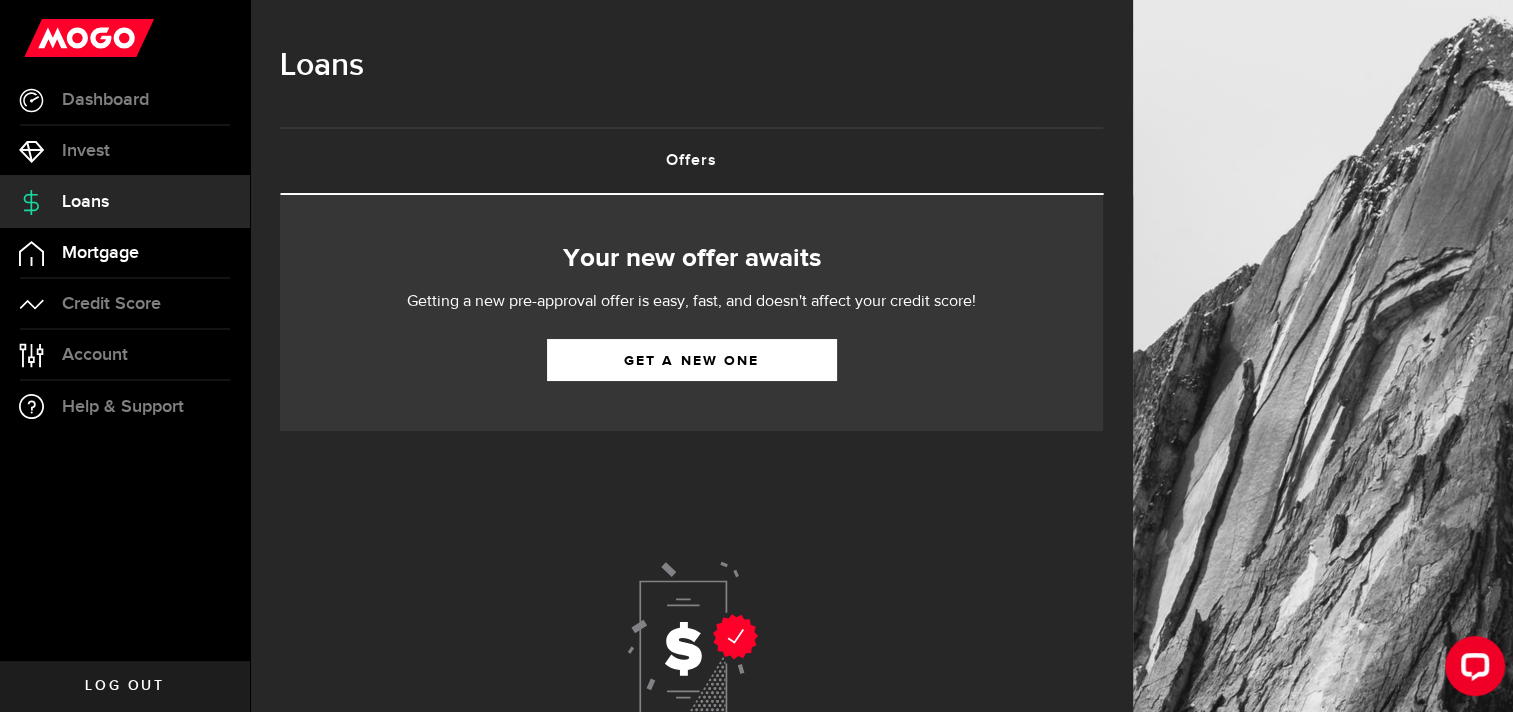 click on "Mortgage" at bounding box center (100, 253) 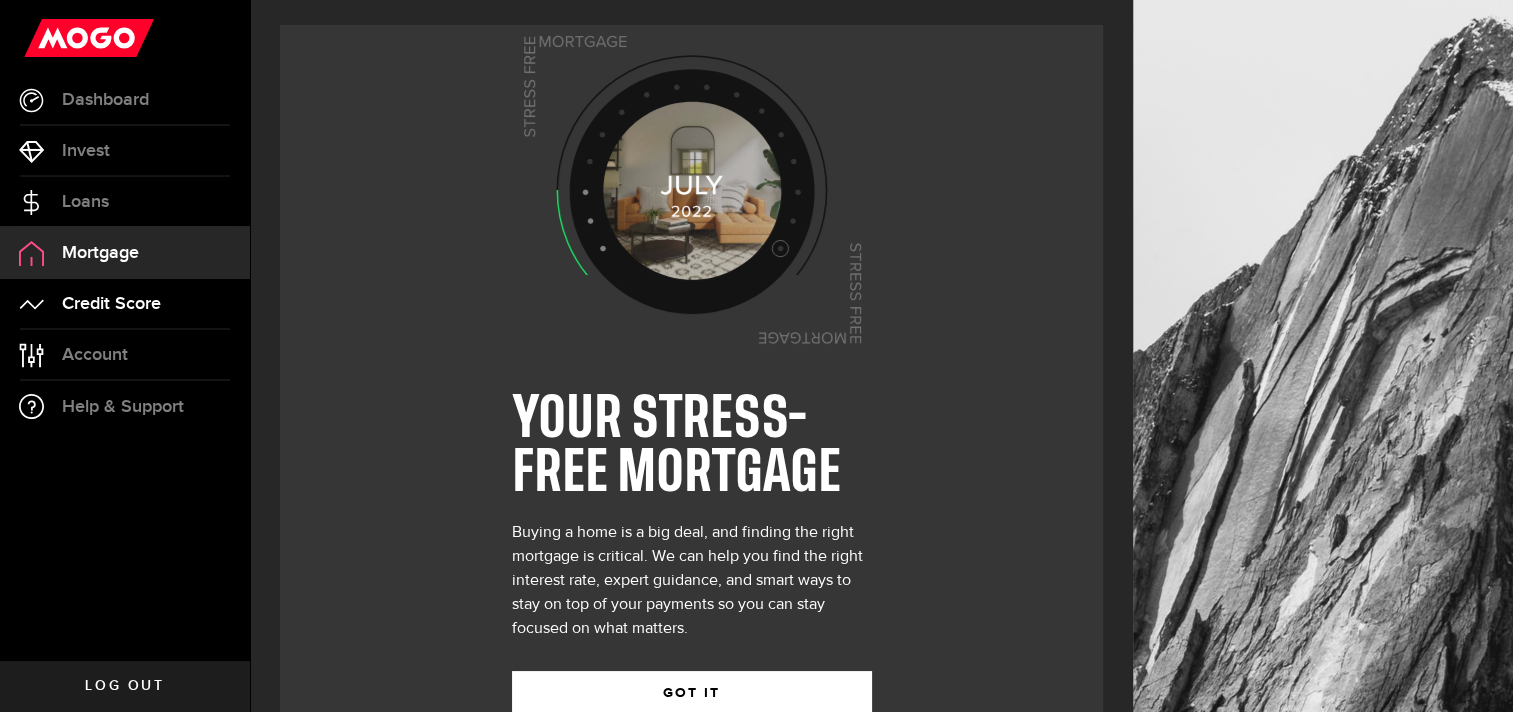 click on "Credit Score" at bounding box center [111, 304] 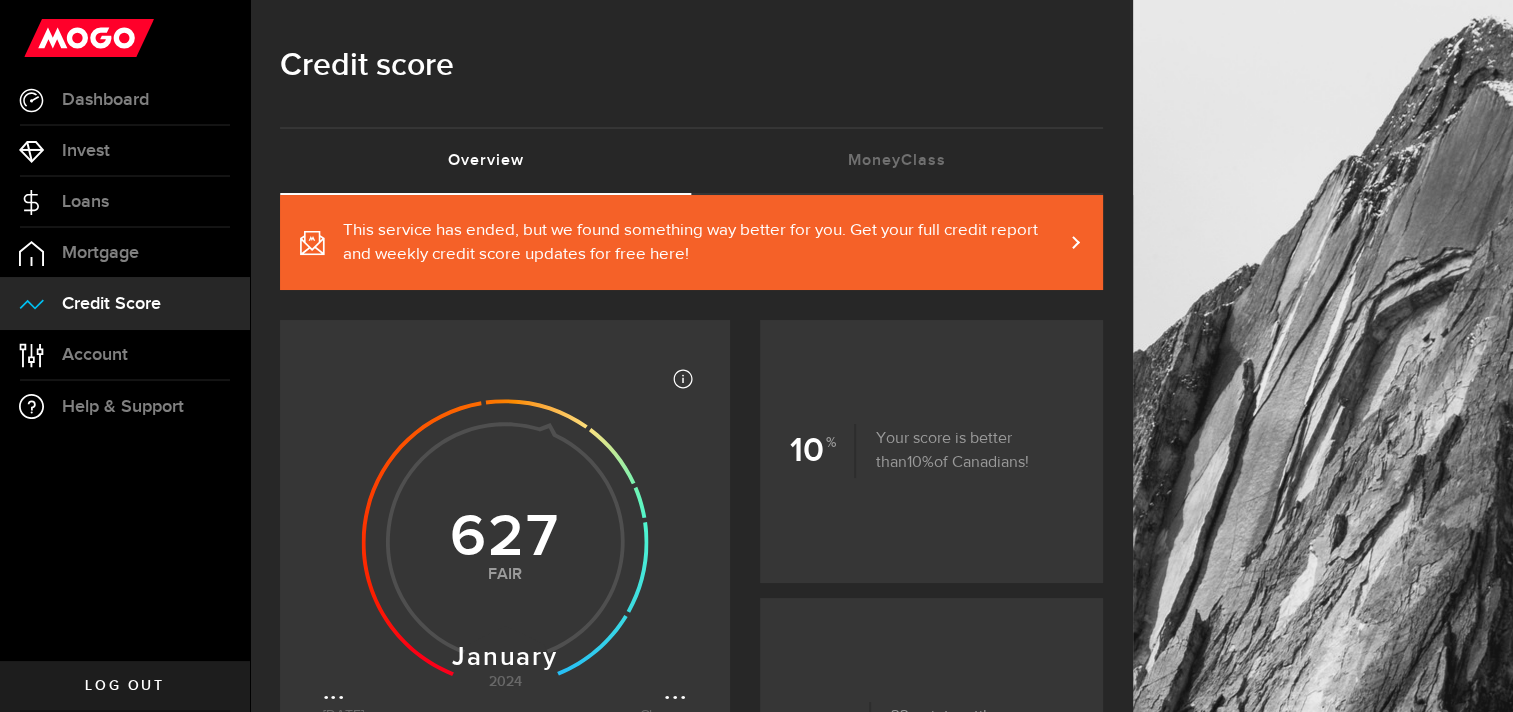 click at bounding box center (1063, 242) 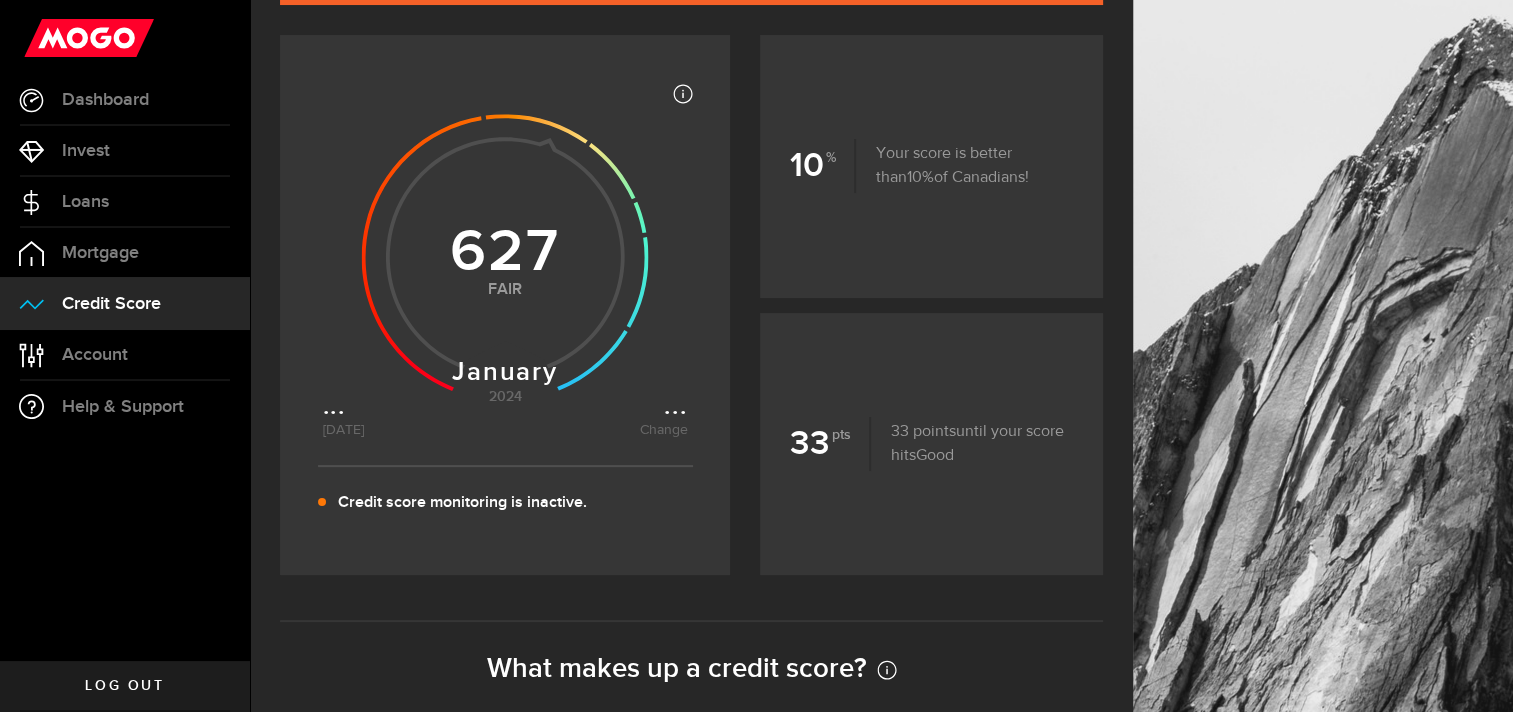 scroll, scrollTop: 283, scrollLeft: 0, axis: vertical 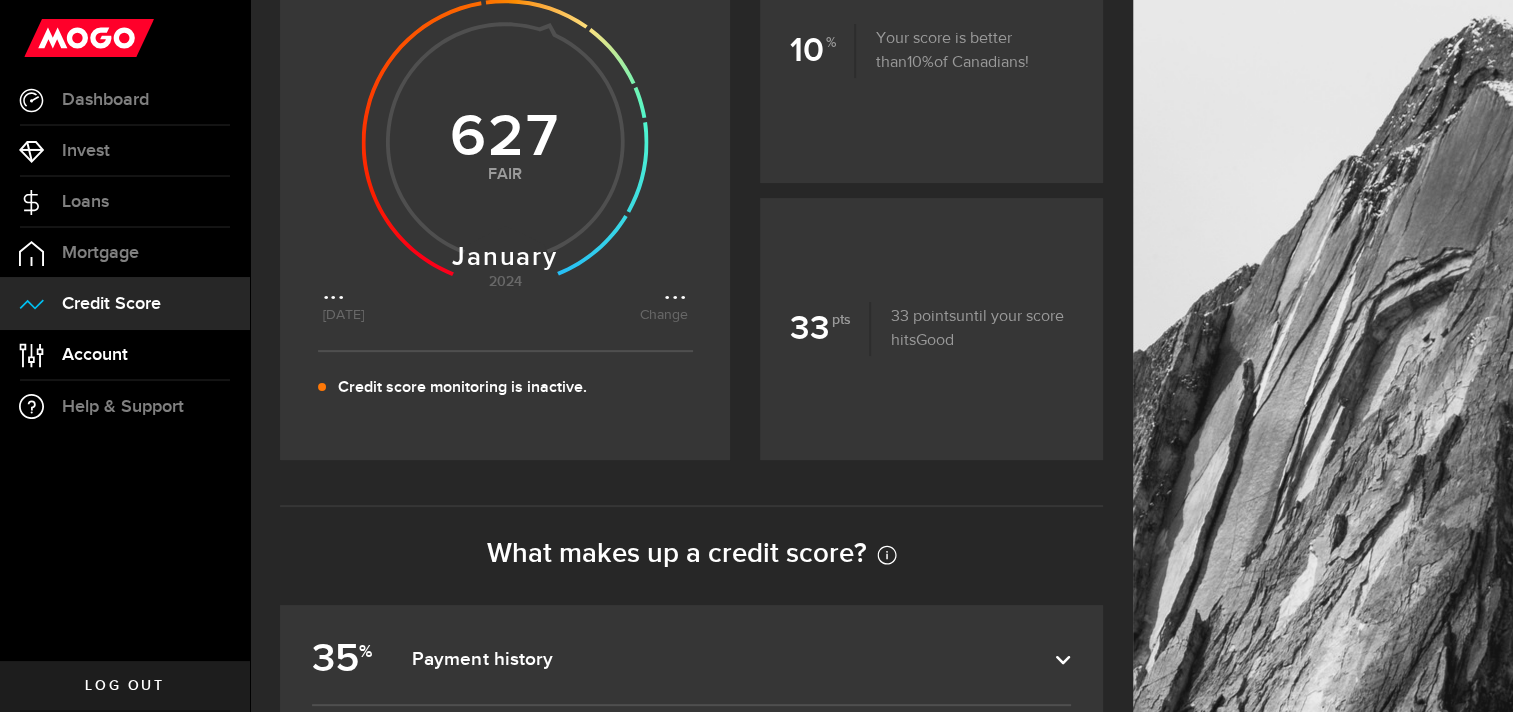 click on "Account" at bounding box center [95, 355] 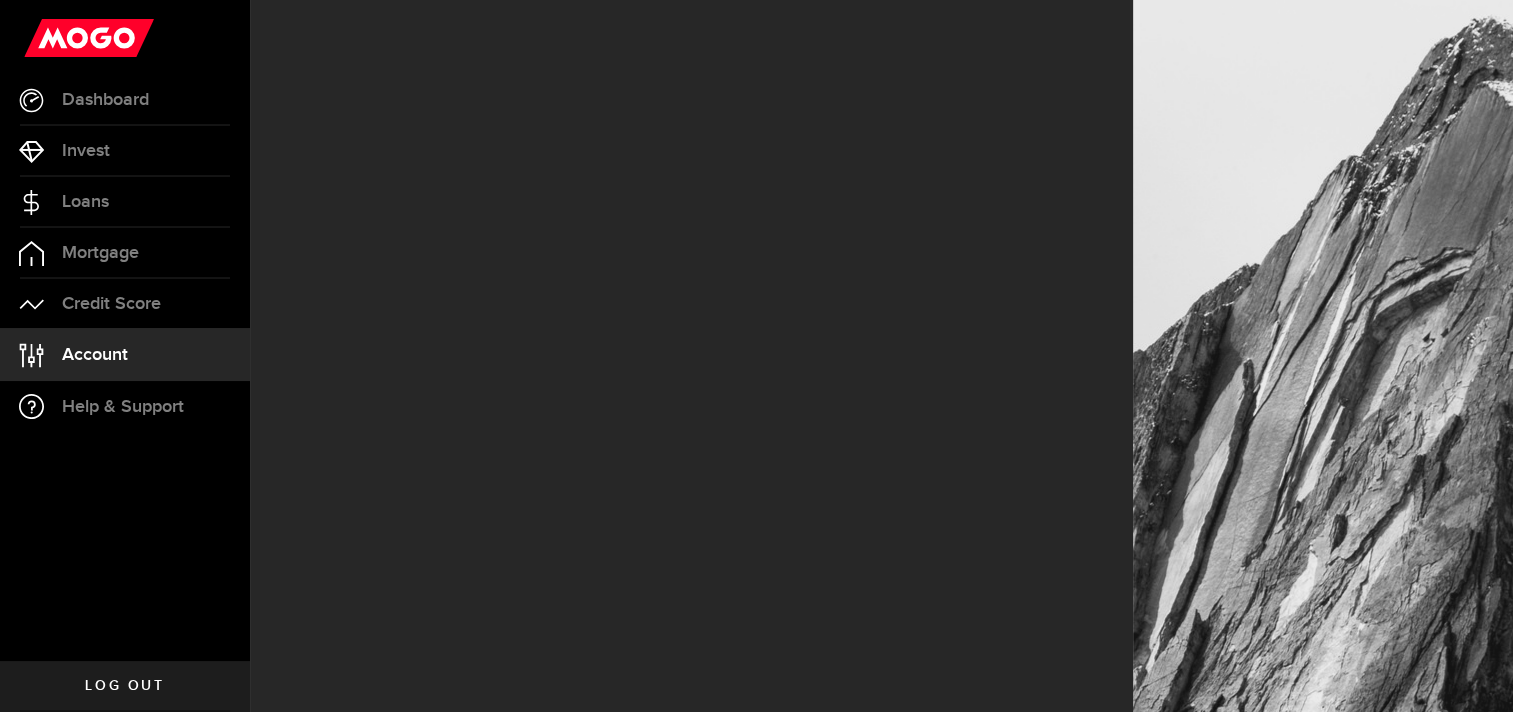 scroll, scrollTop: 0, scrollLeft: 0, axis: both 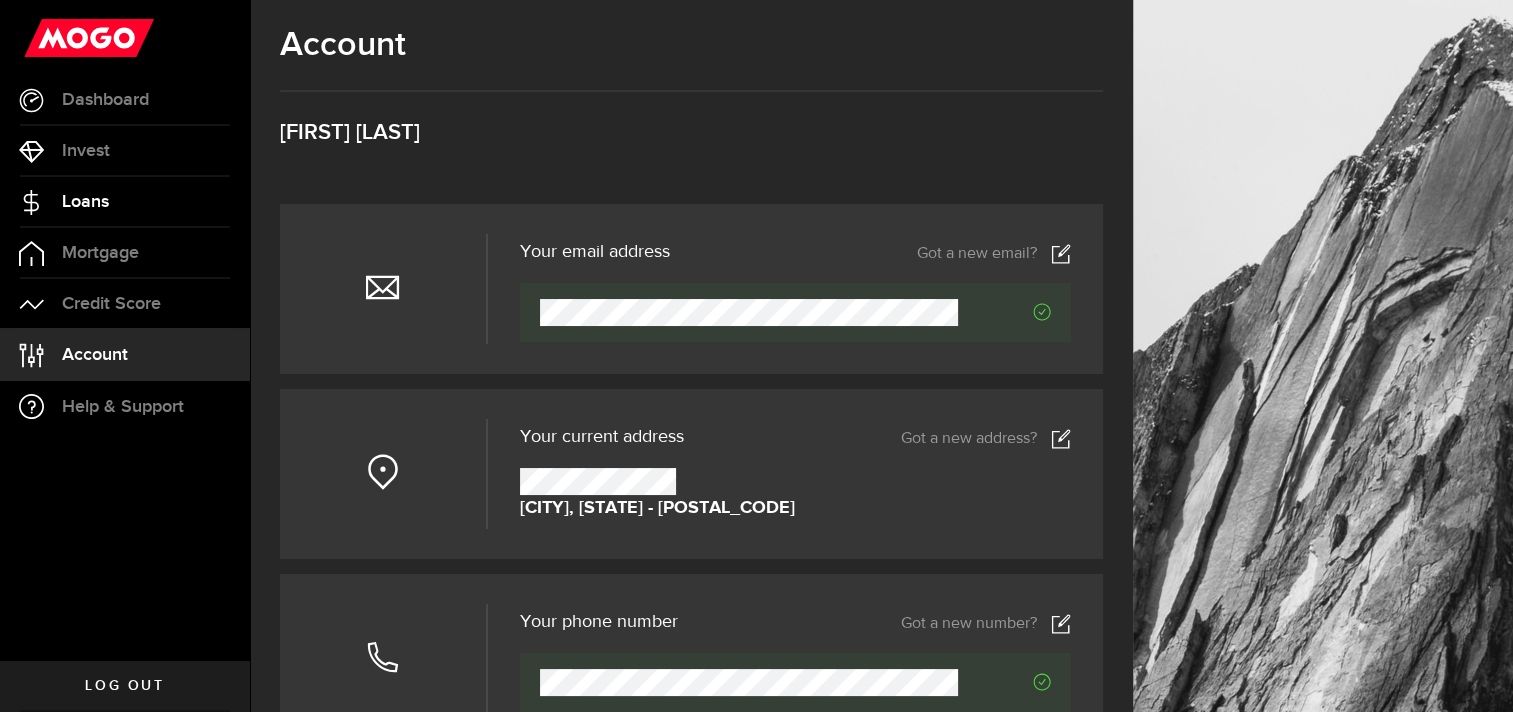 click on "Loans" at bounding box center [85, 202] 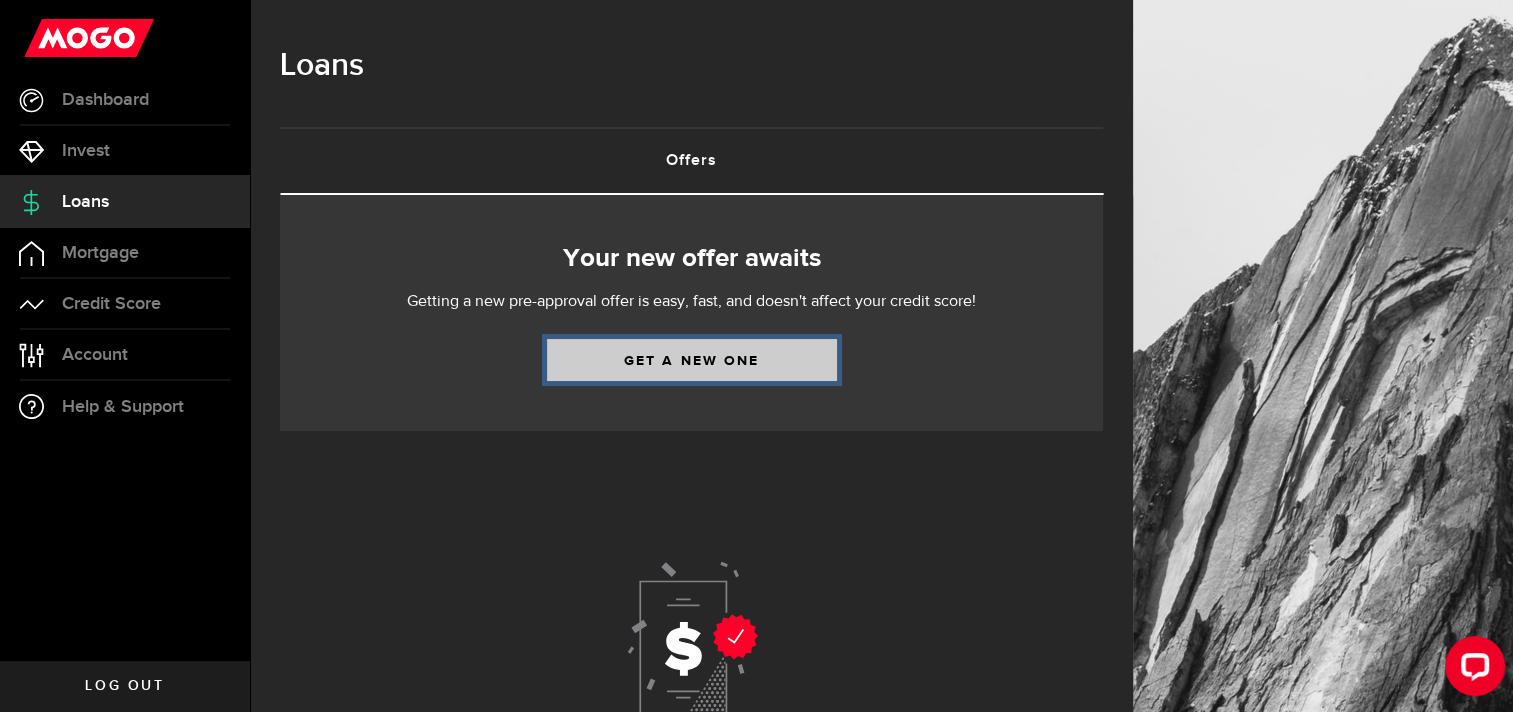 click on "Get a new one" at bounding box center [692, 360] 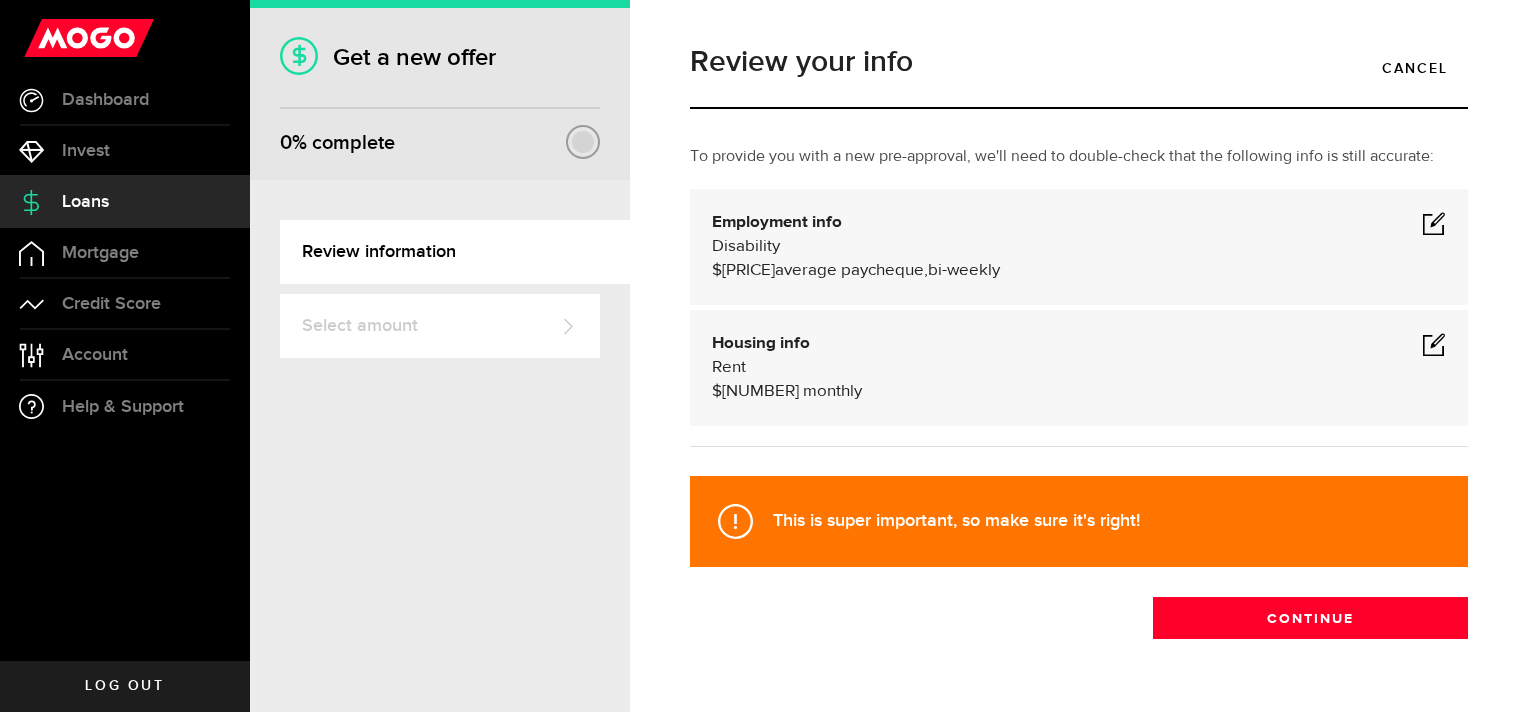 click at bounding box center (1434, 223) 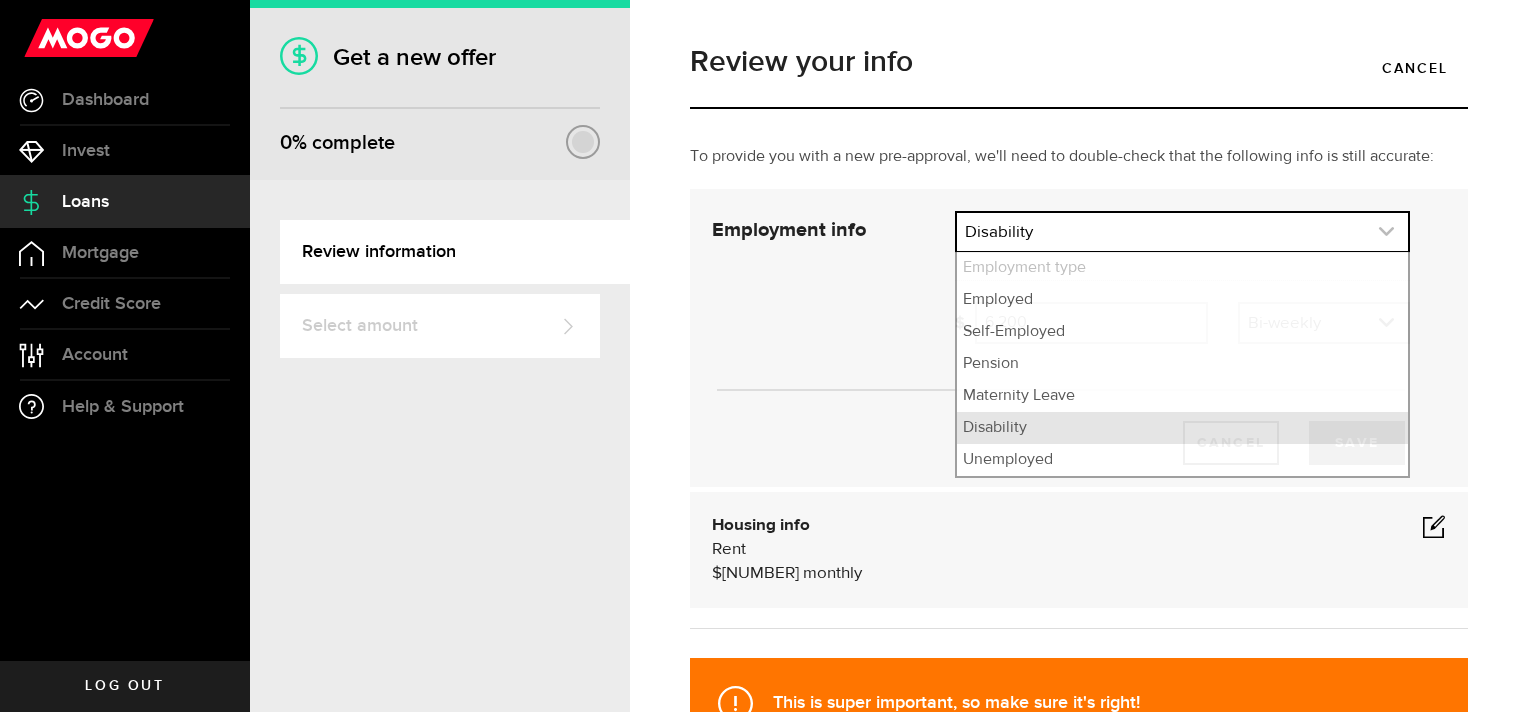 click 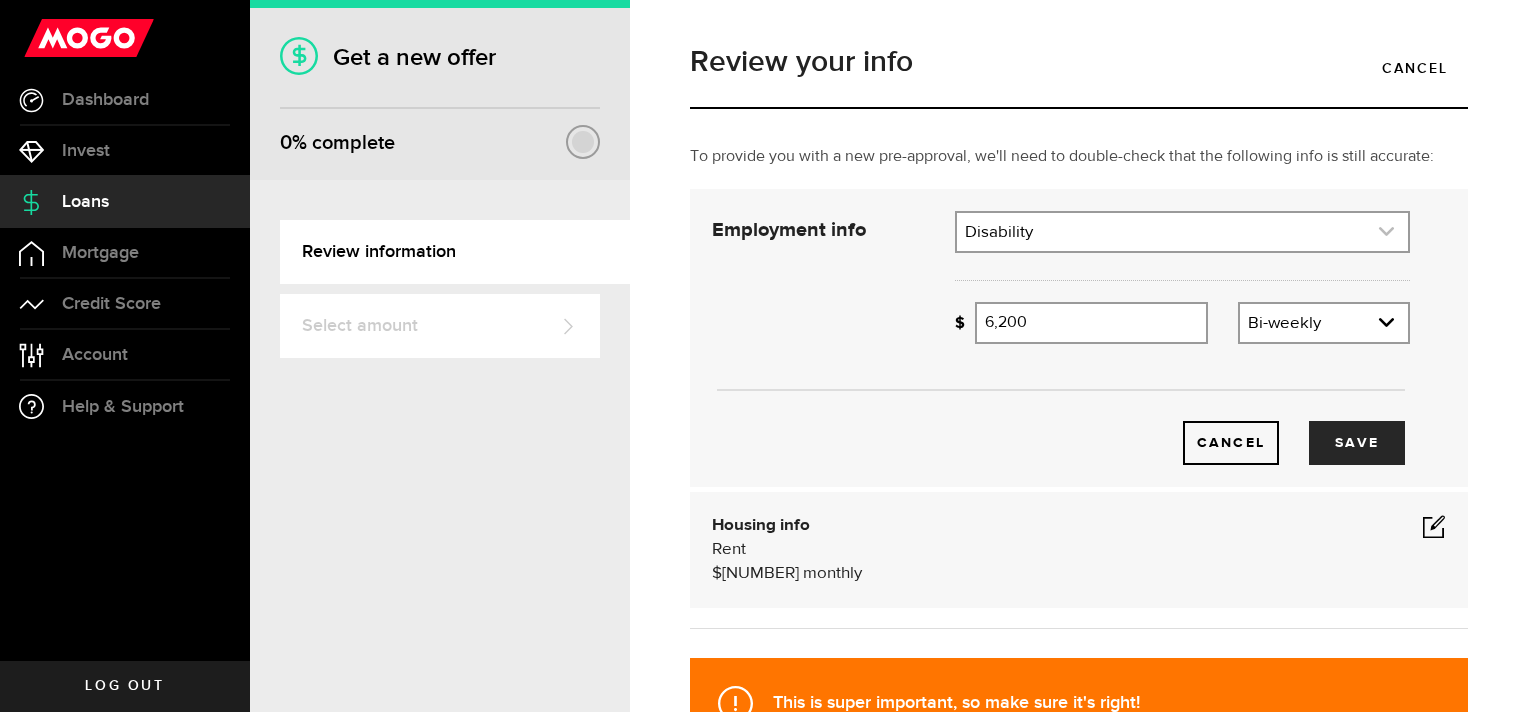 click 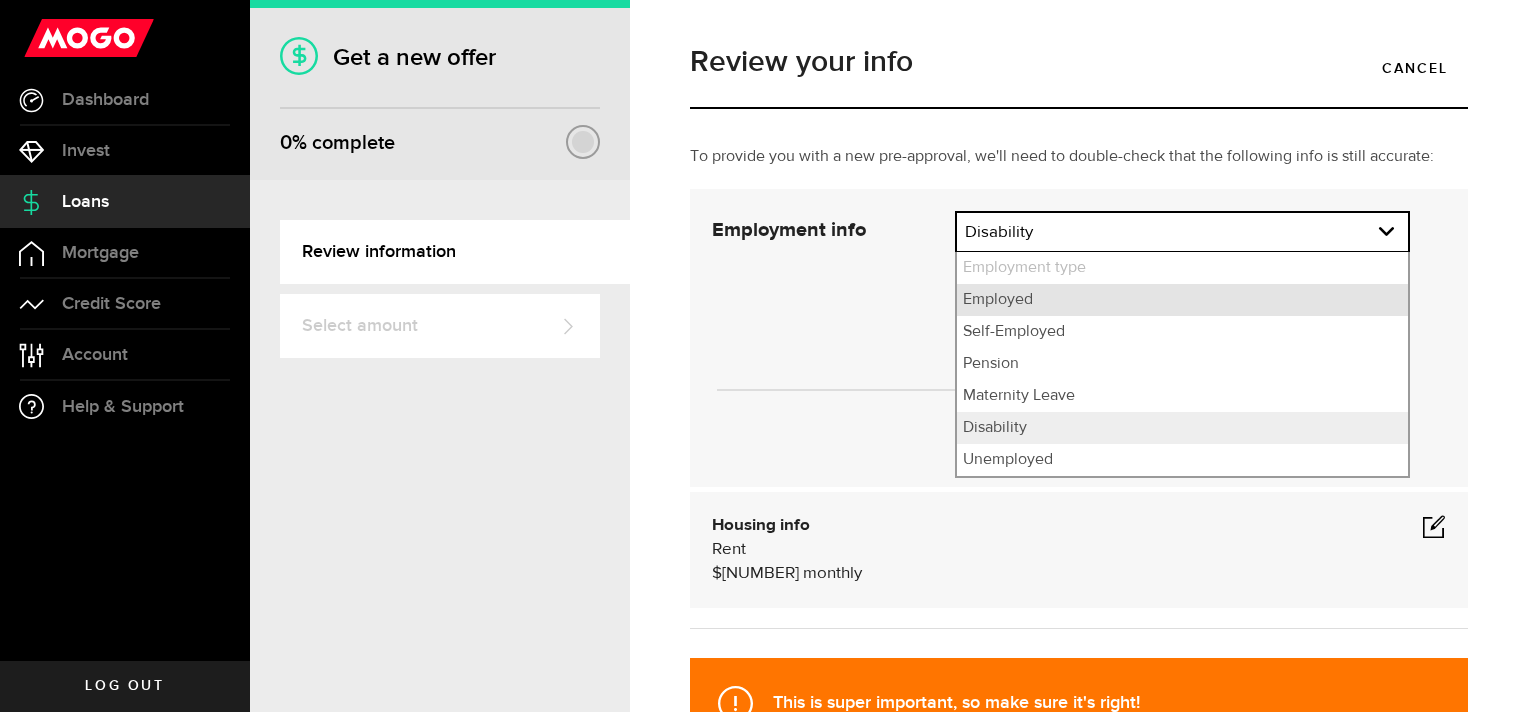 click on "Employed" at bounding box center [1182, 300] 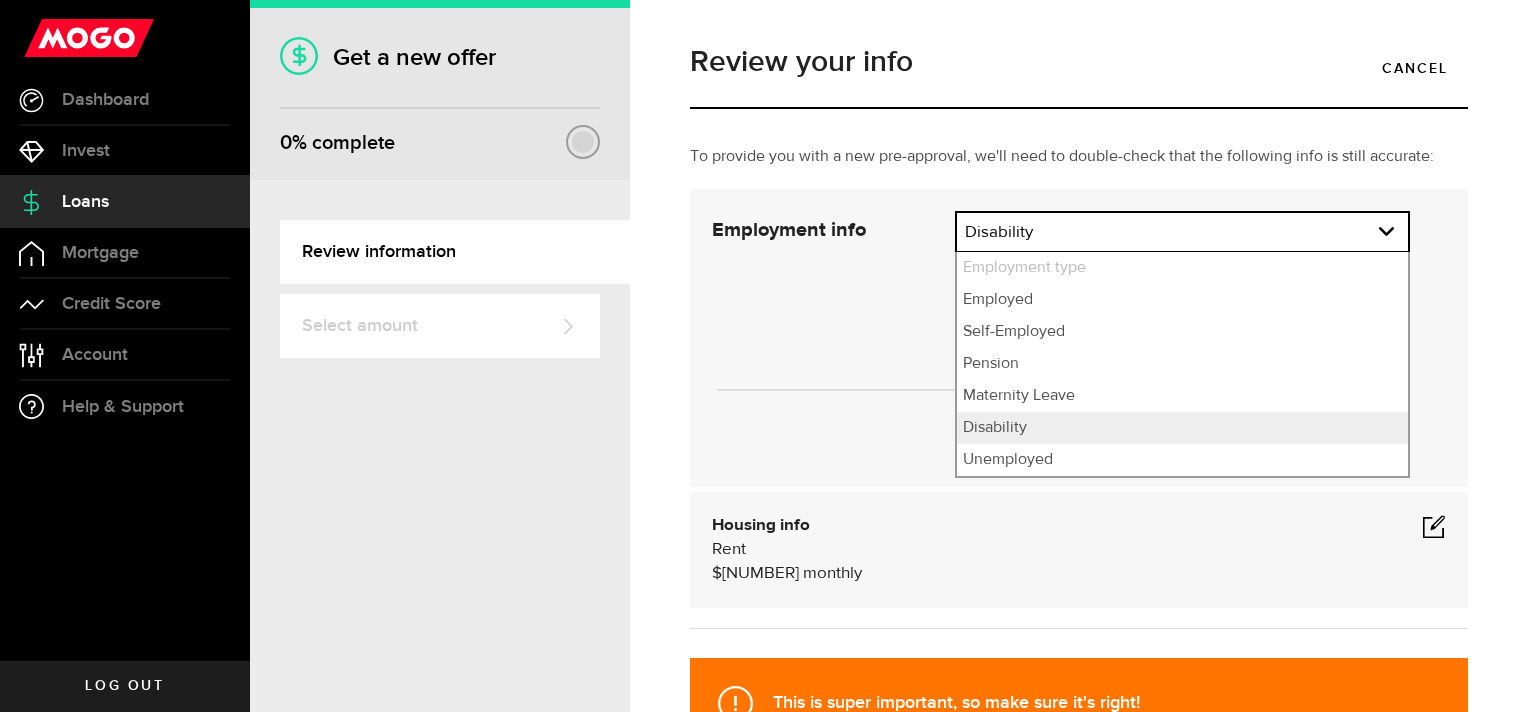 select on "Employed" 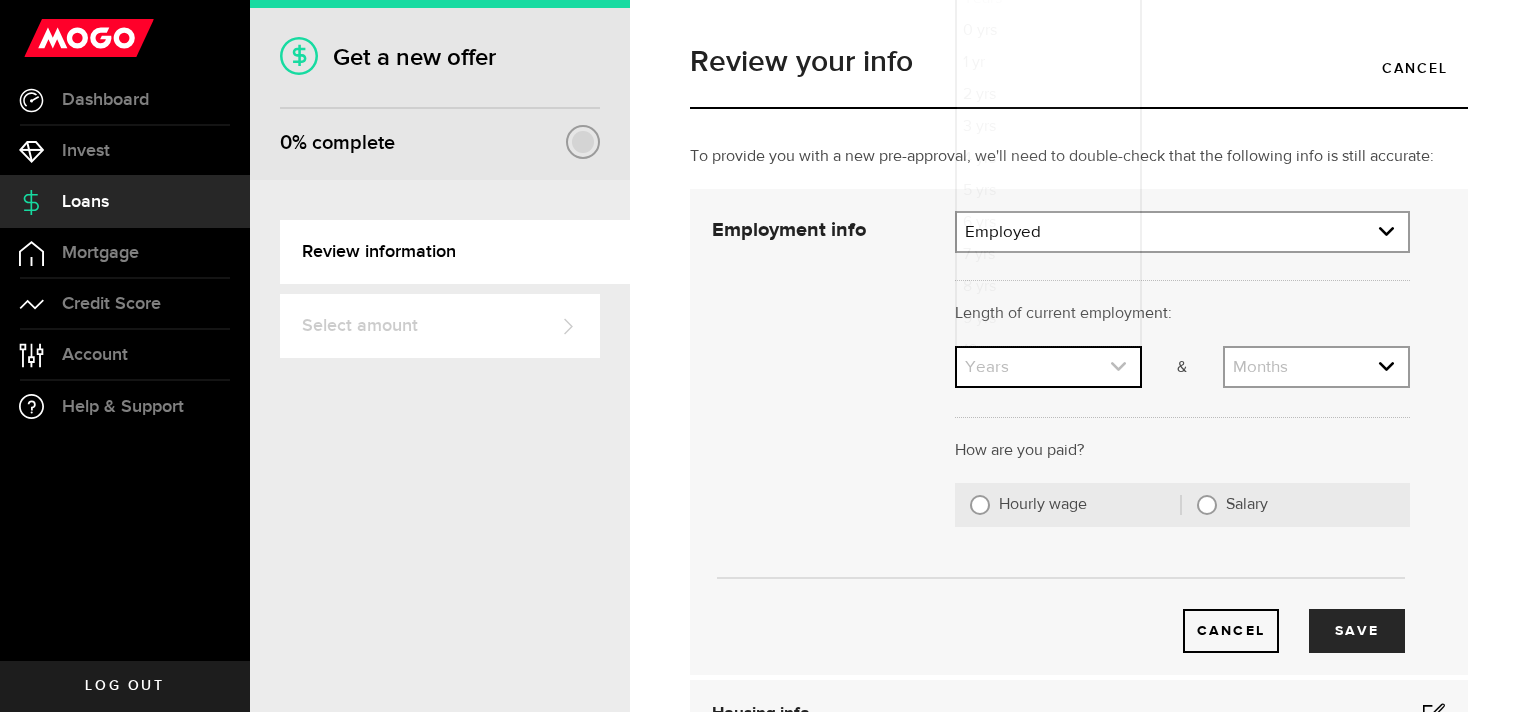 click 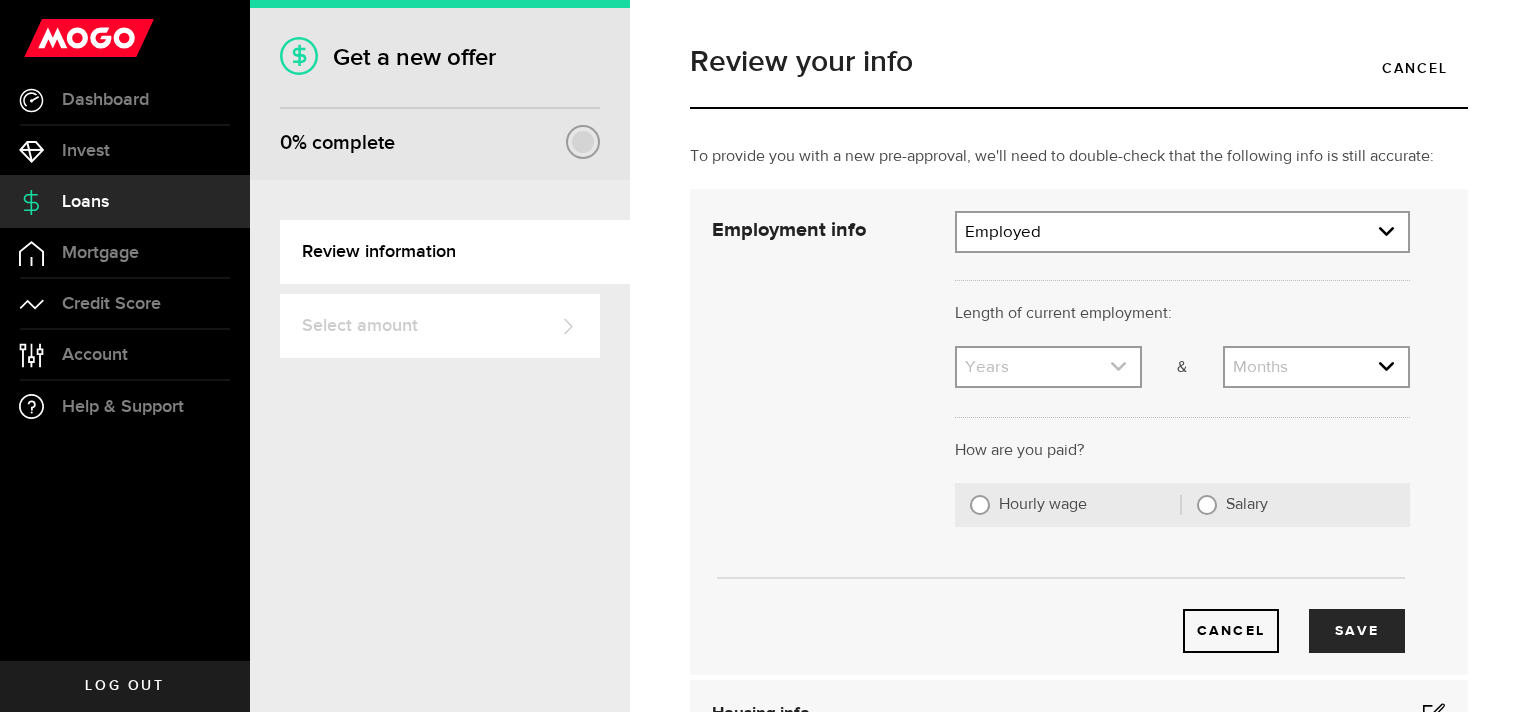 click 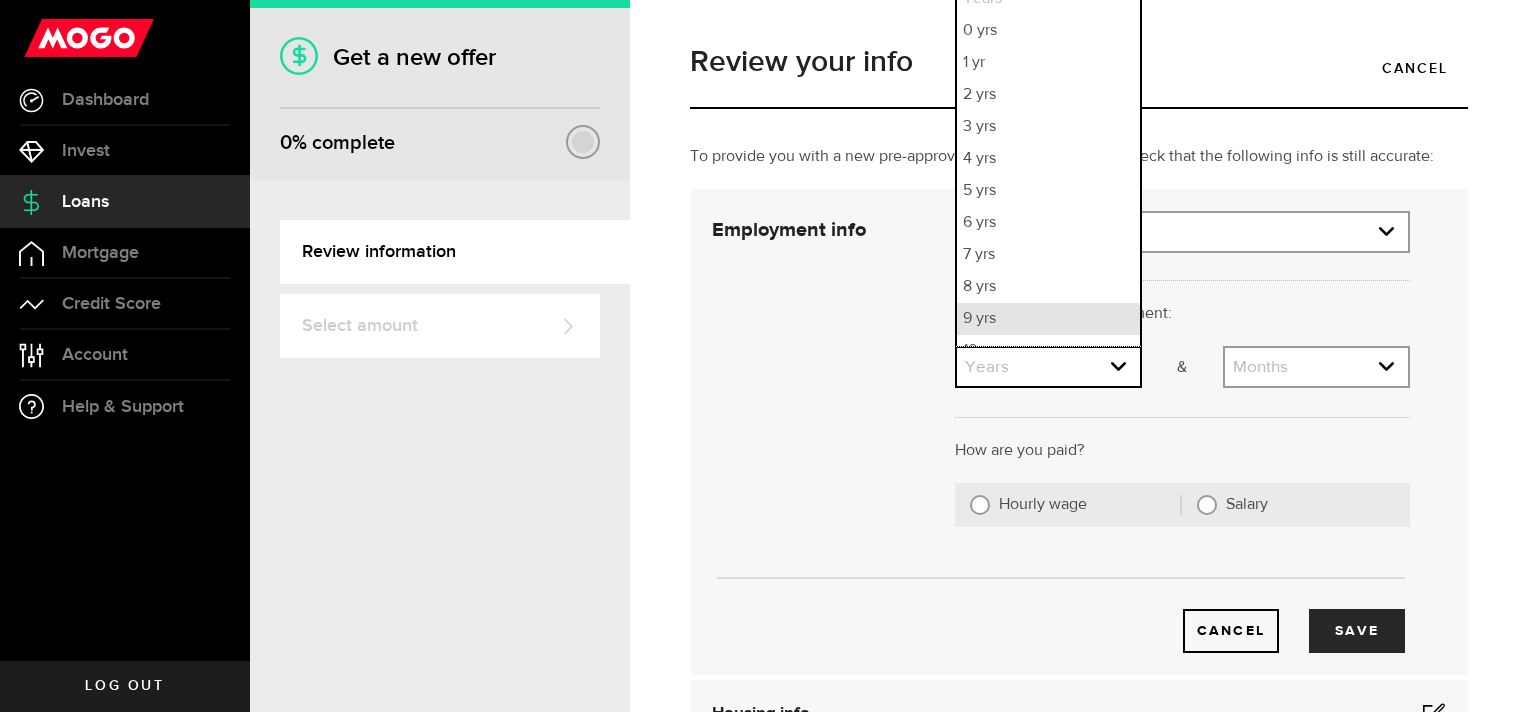 scroll, scrollTop: 20, scrollLeft: 0, axis: vertical 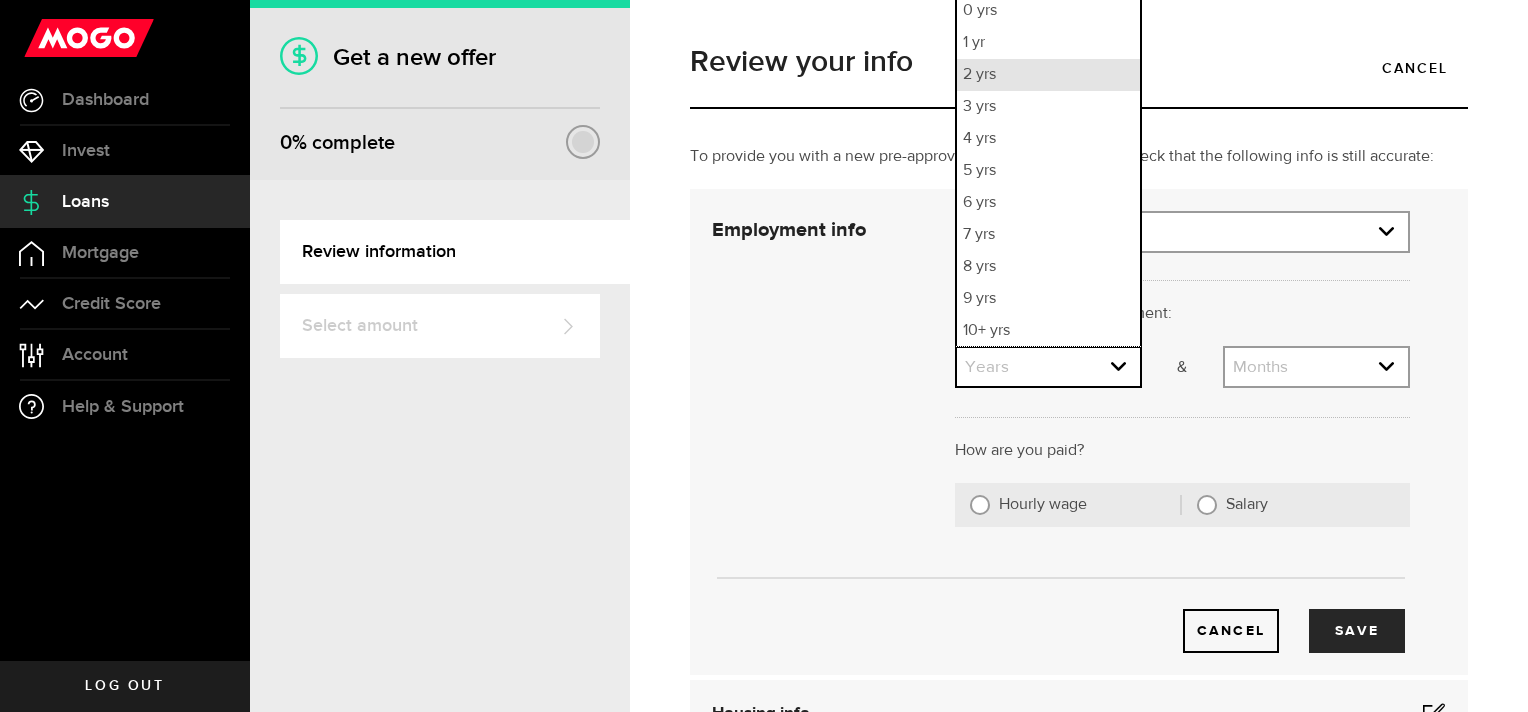 click on "2 yrs" at bounding box center [1048, 75] 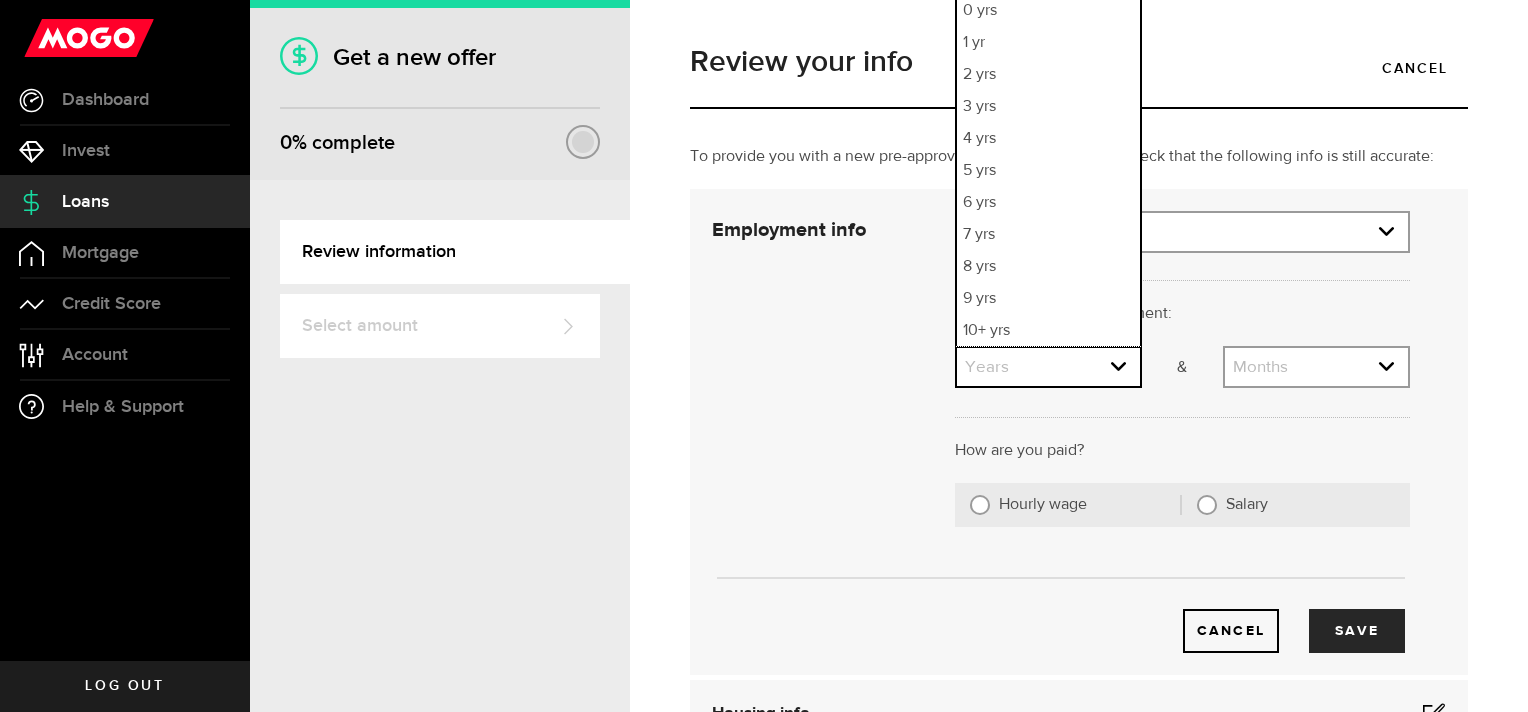 select on "2" 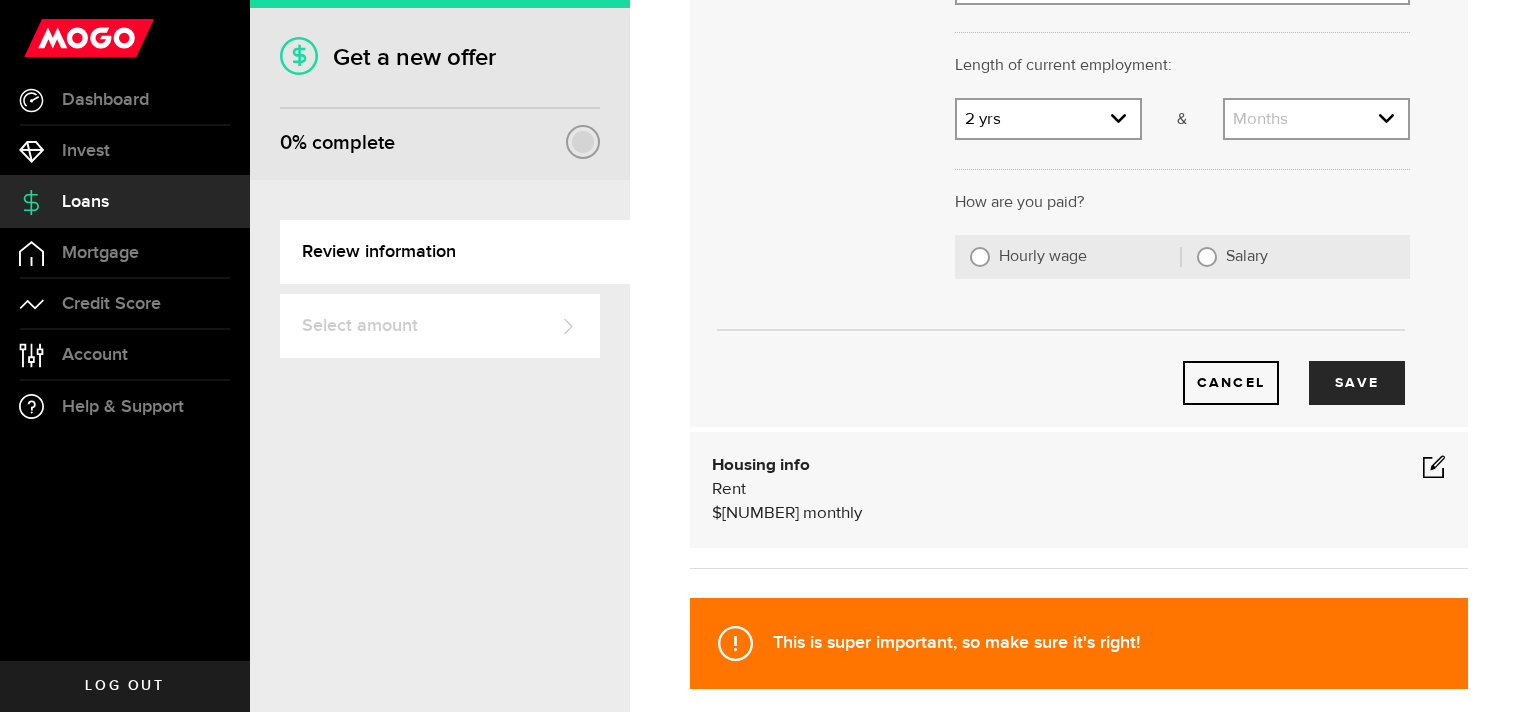 scroll, scrollTop: 252, scrollLeft: 0, axis: vertical 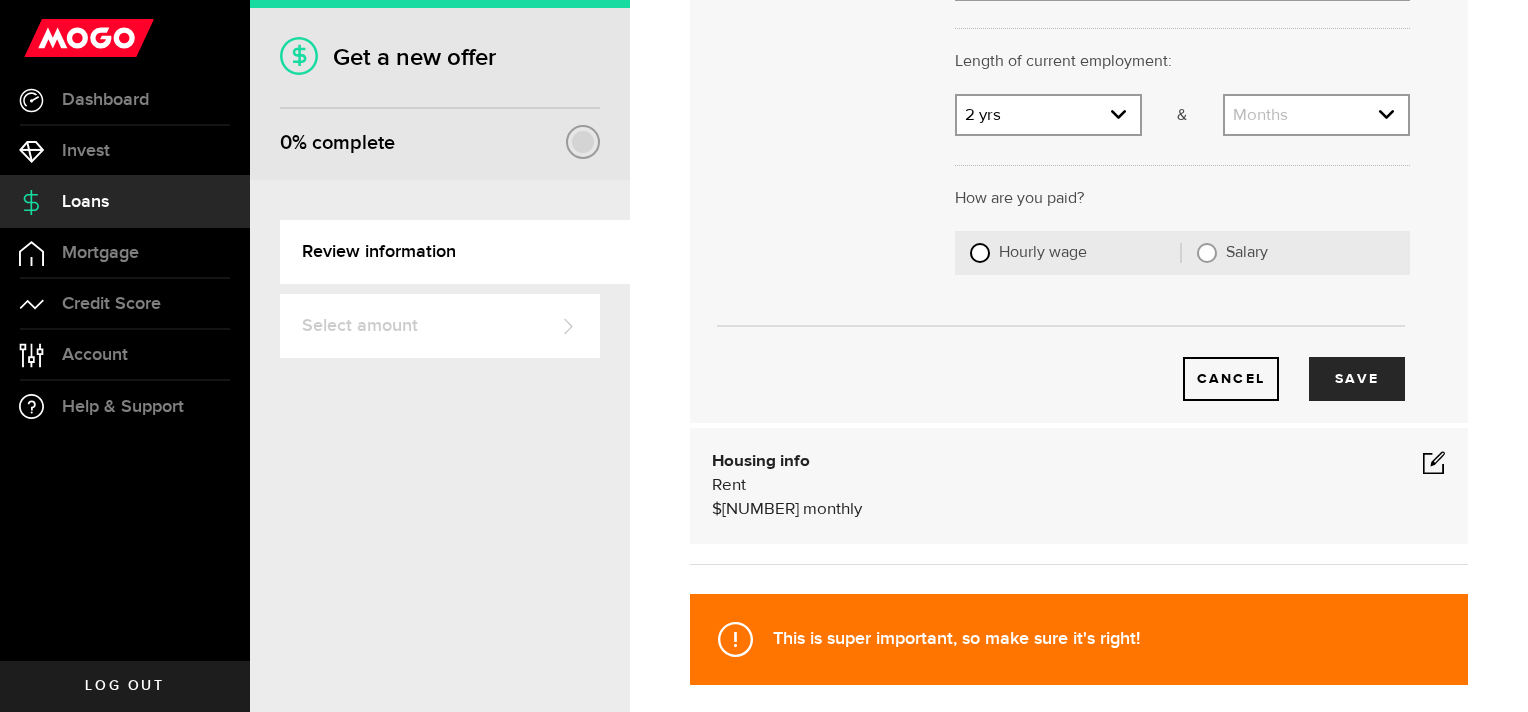 click on "Hourly wage" at bounding box center (980, 253) 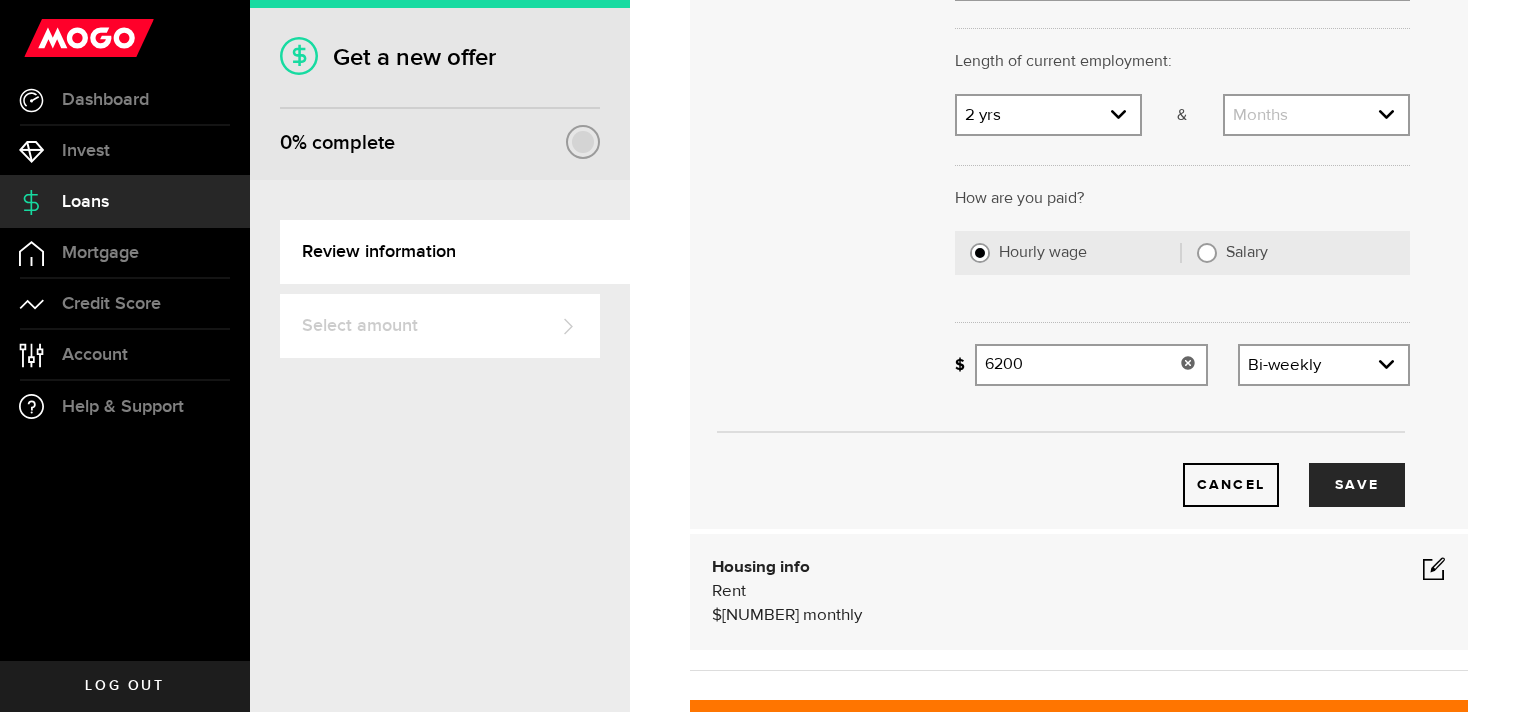 drag, startPoint x: 1029, startPoint y: 415, endPoint x: 978, endPoint y: 424, distance: 51.78803 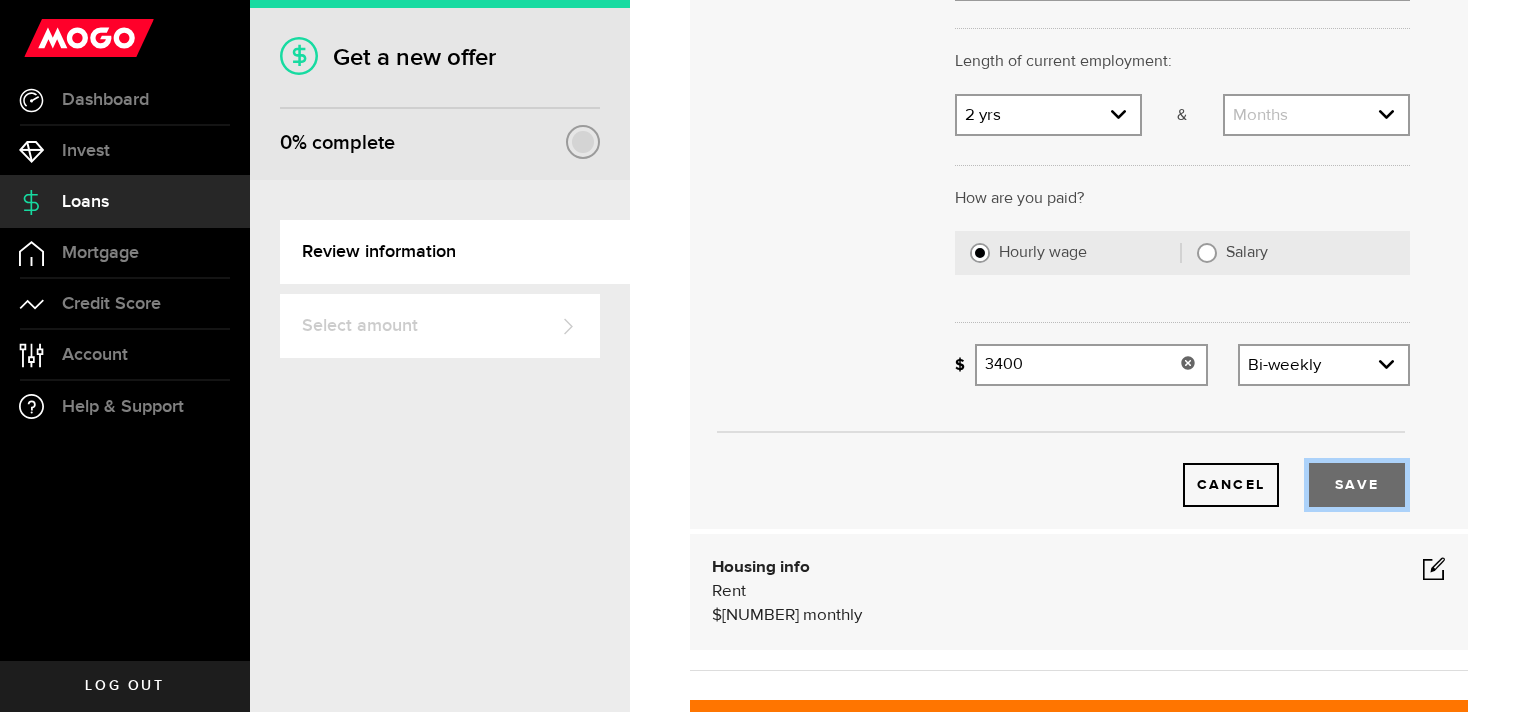 type on "3,400" 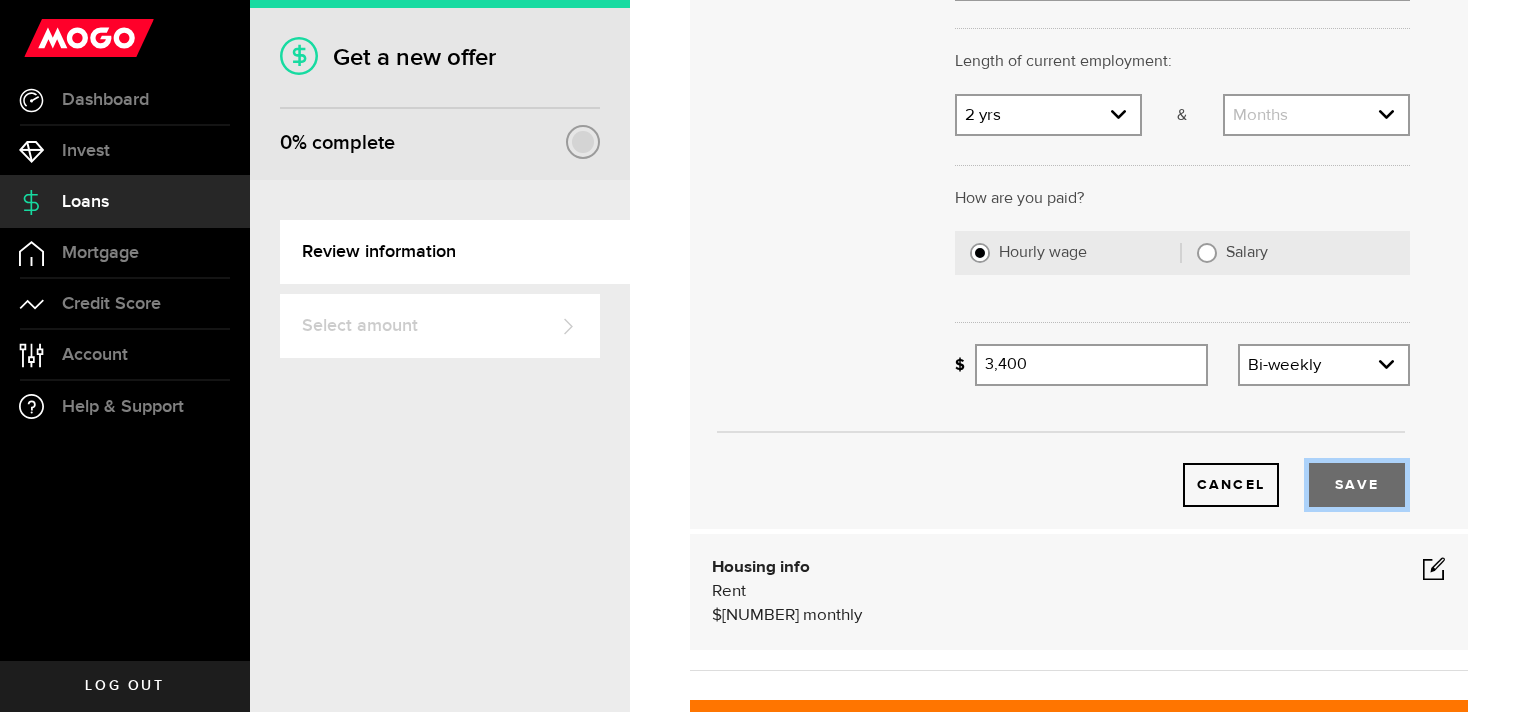 click on "Save" at bounding box center [1357, 485] 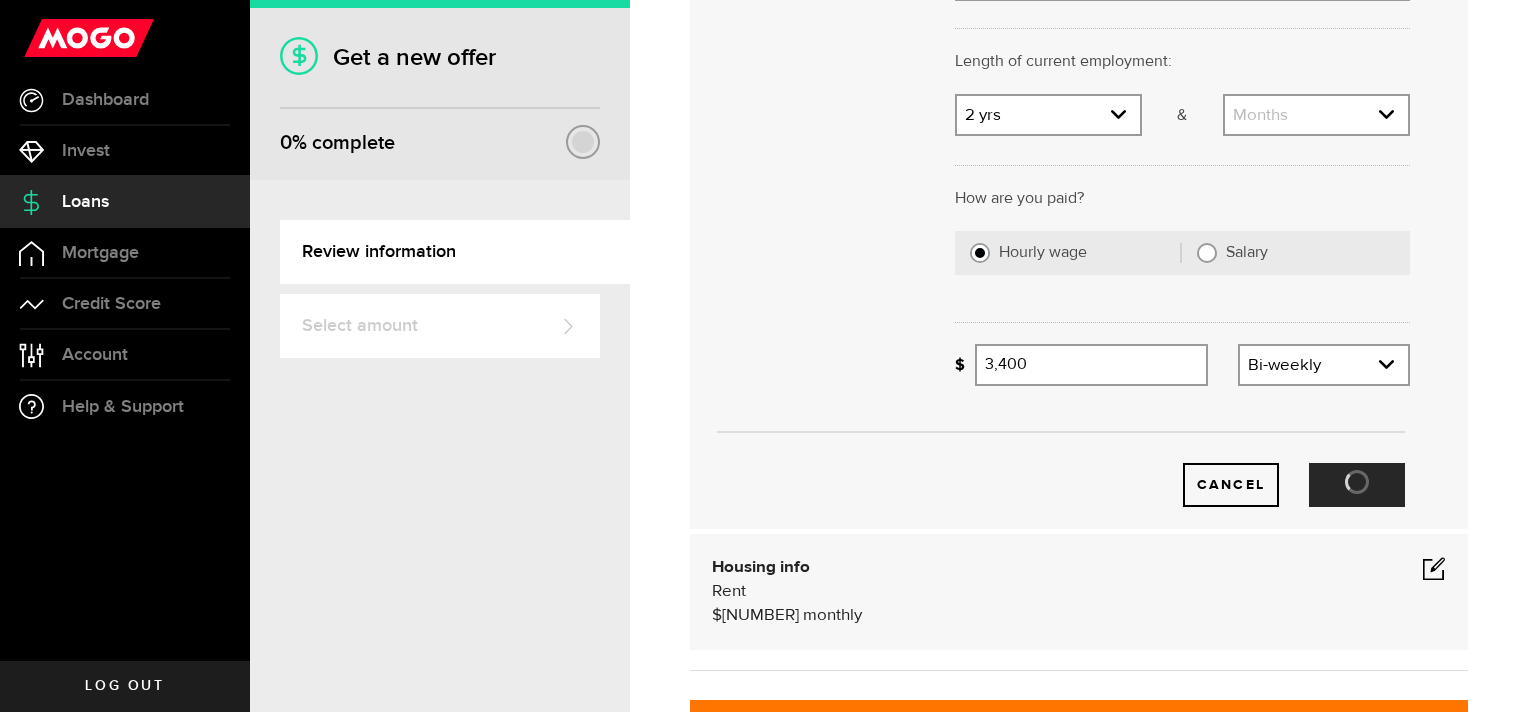 select on "0" 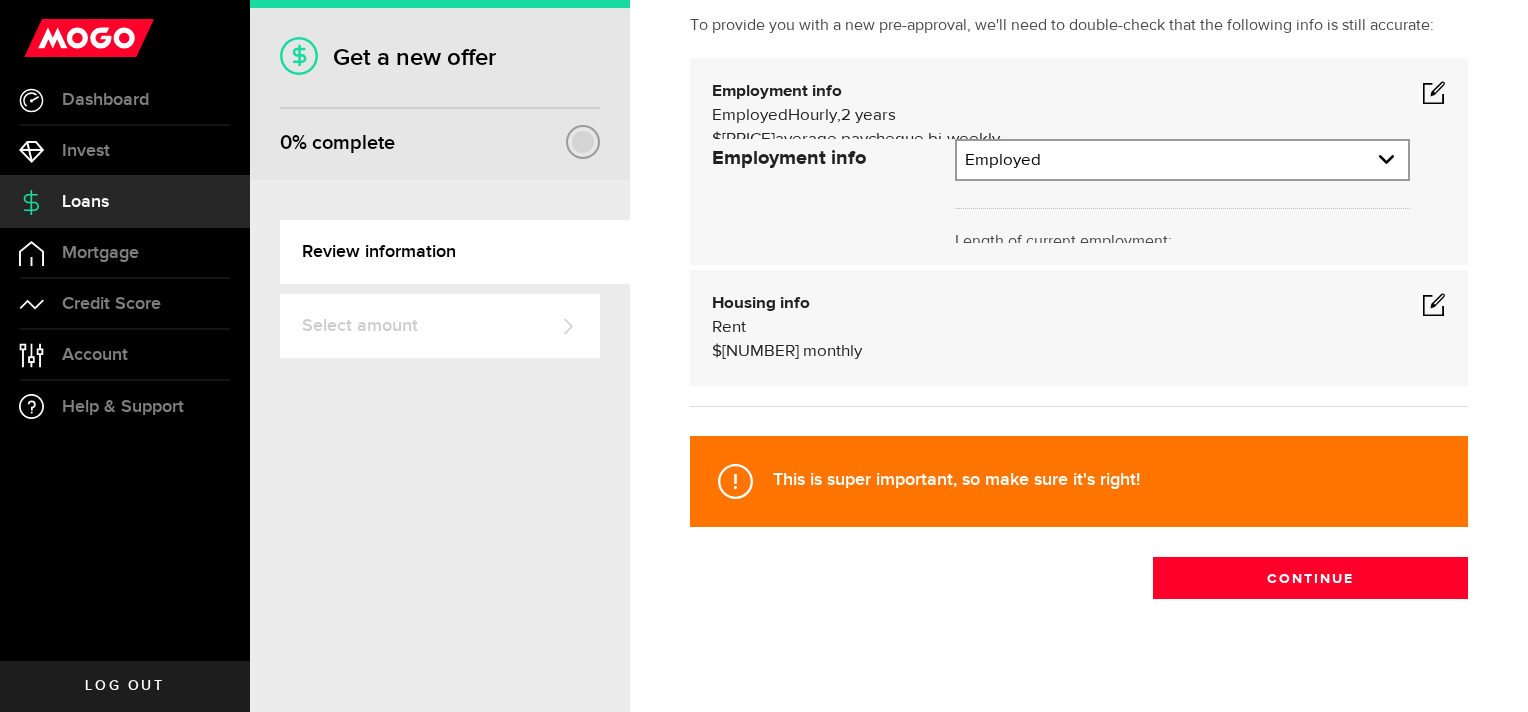 scroll, scrollTop: 100, scrollLeft: 0, axis: vertical 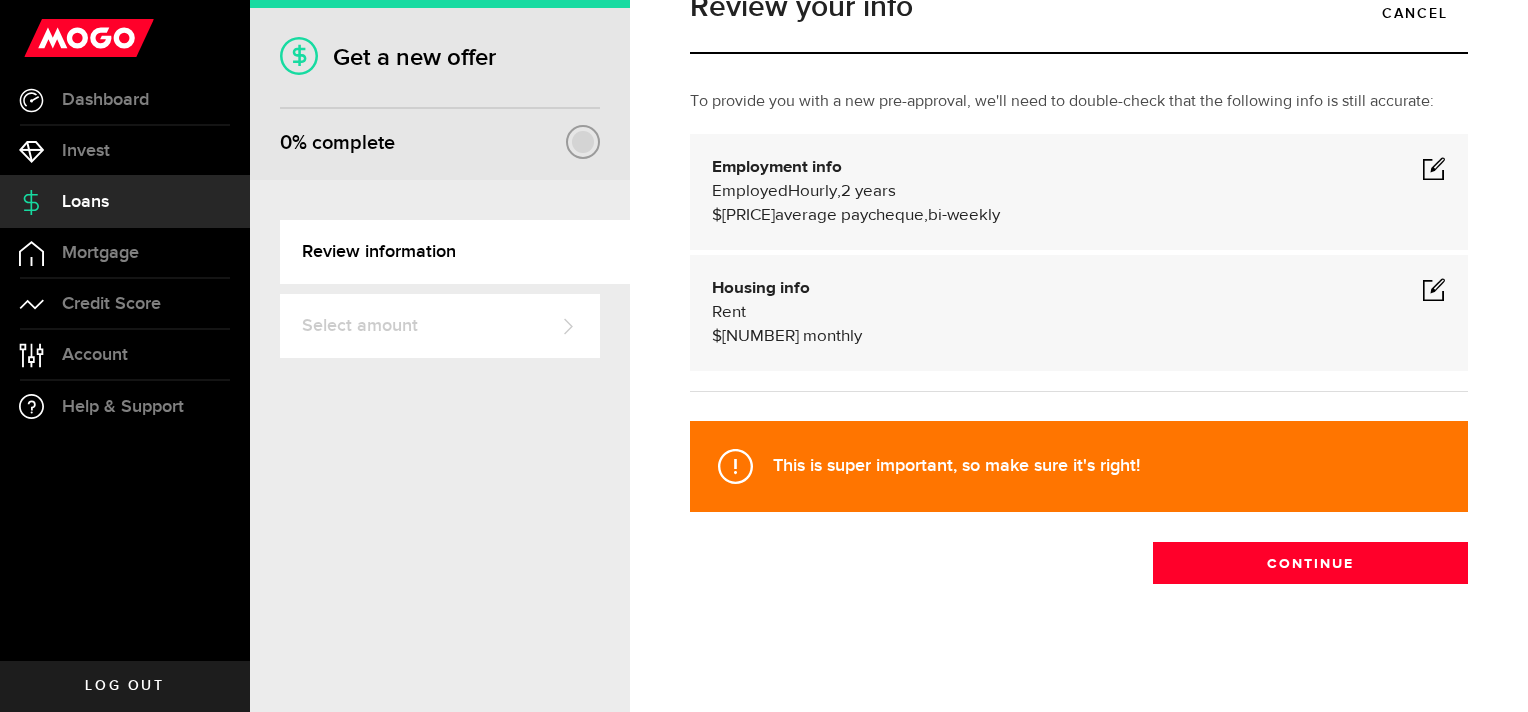 click at bounding box center [1434, 289] 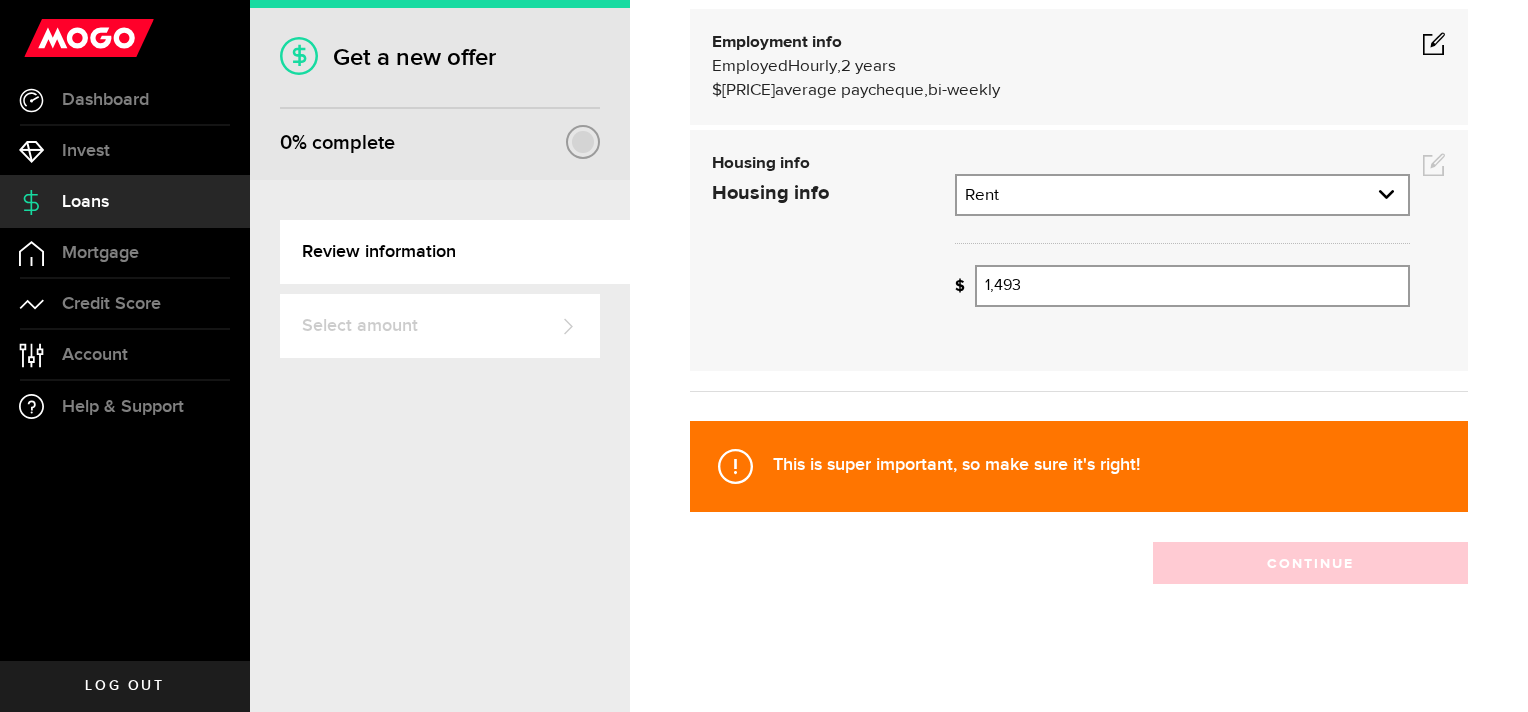 scroll, scrollTop: 218, scrollLeft: 0, axis: vertical 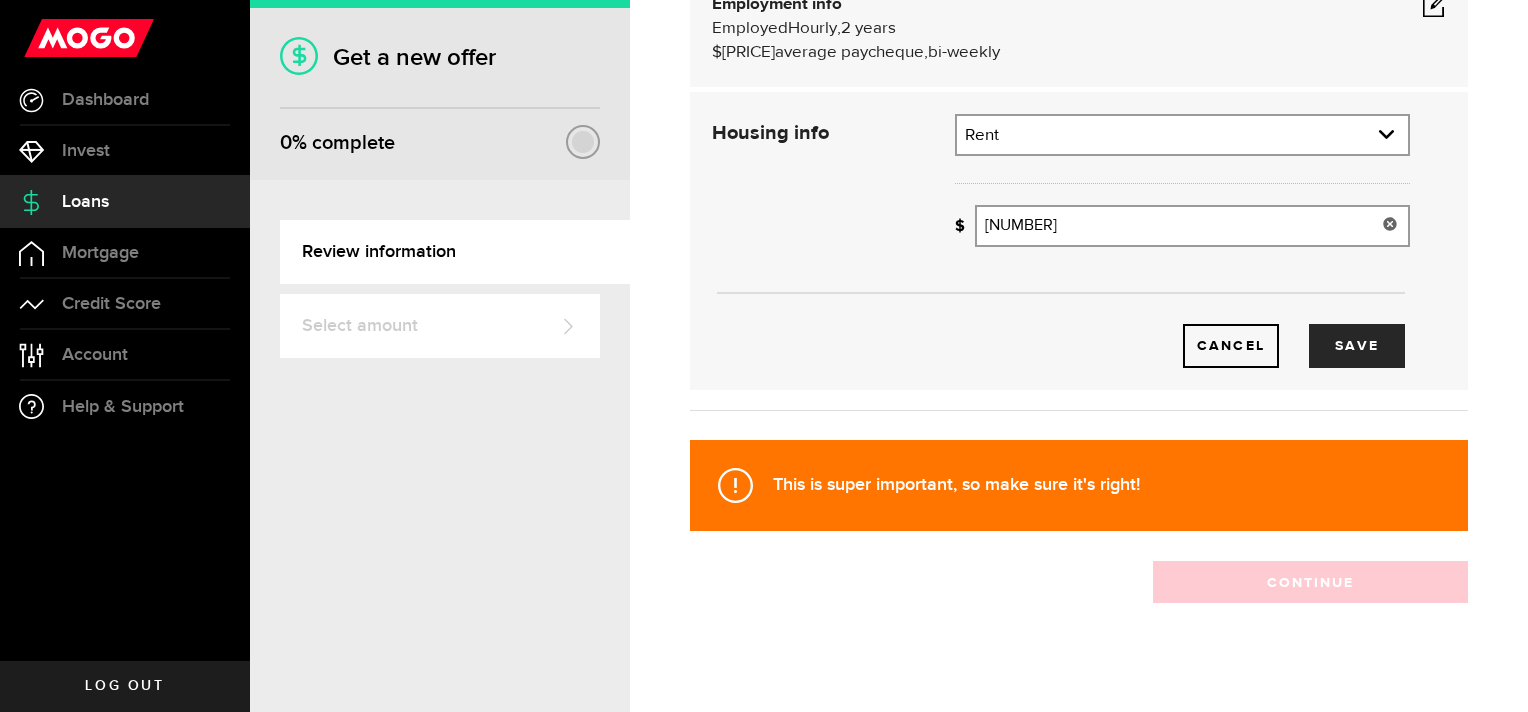 drag, startPoint x: 1024, startPoint y: 262, endPoint x: 969, endPoint y: 268, distance: 55.326305 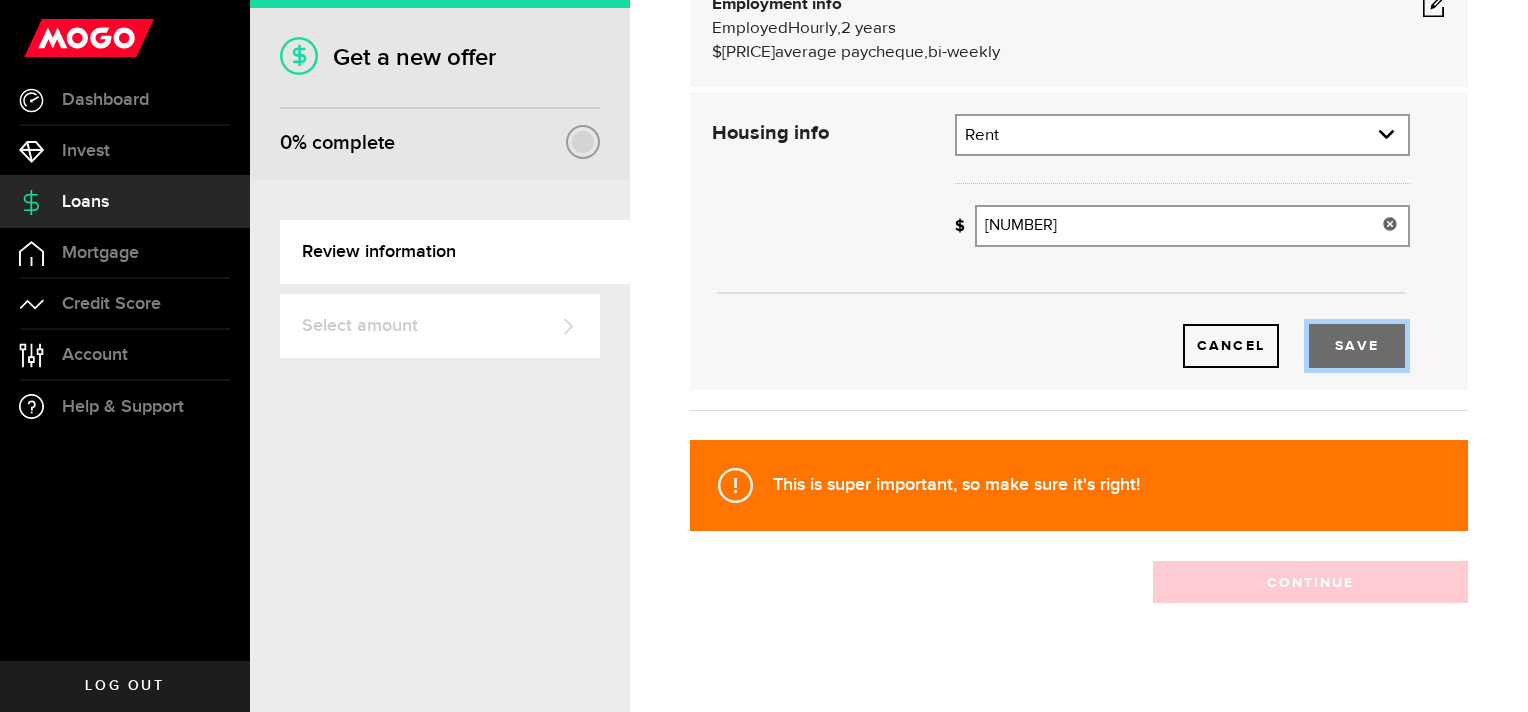 type on "[NUMBER]" 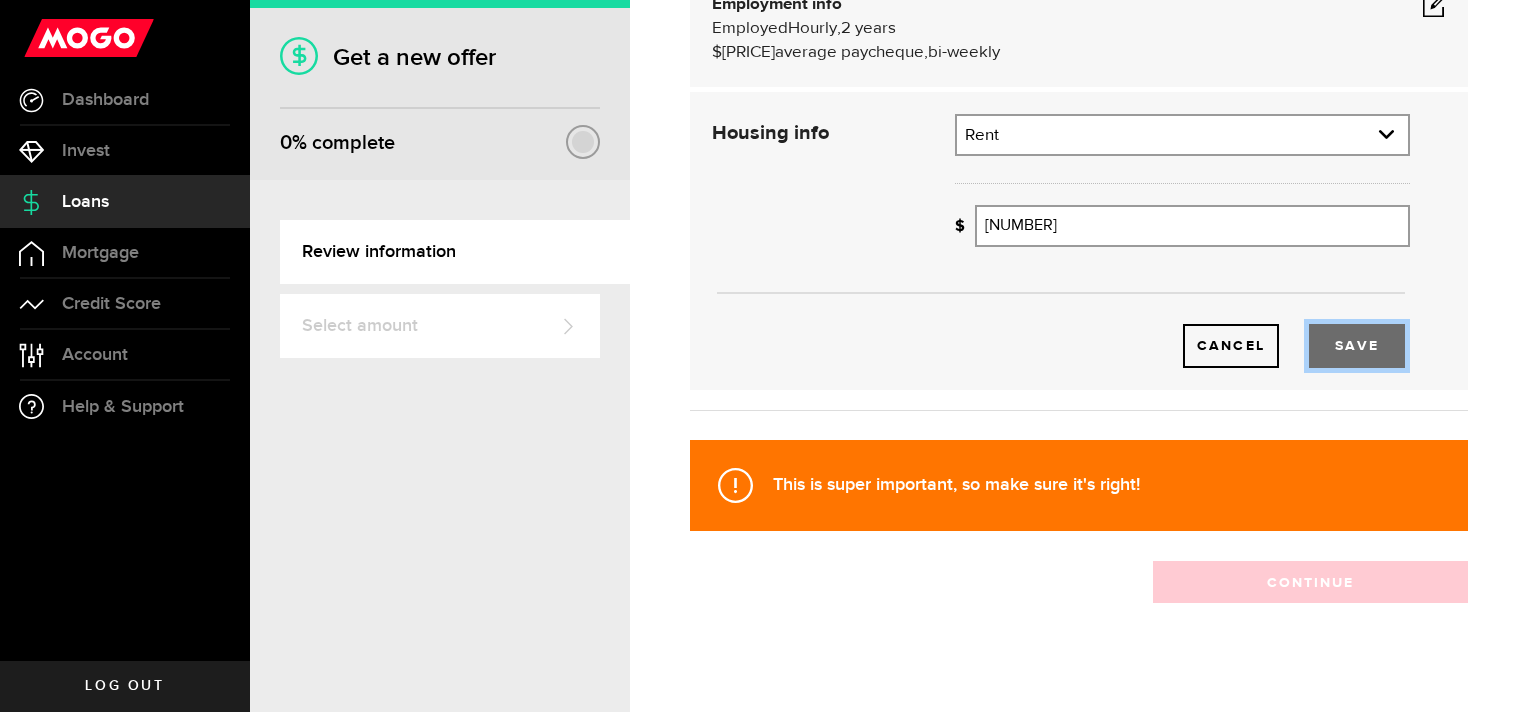 click on "Save" at bounding box center (1357, 346) 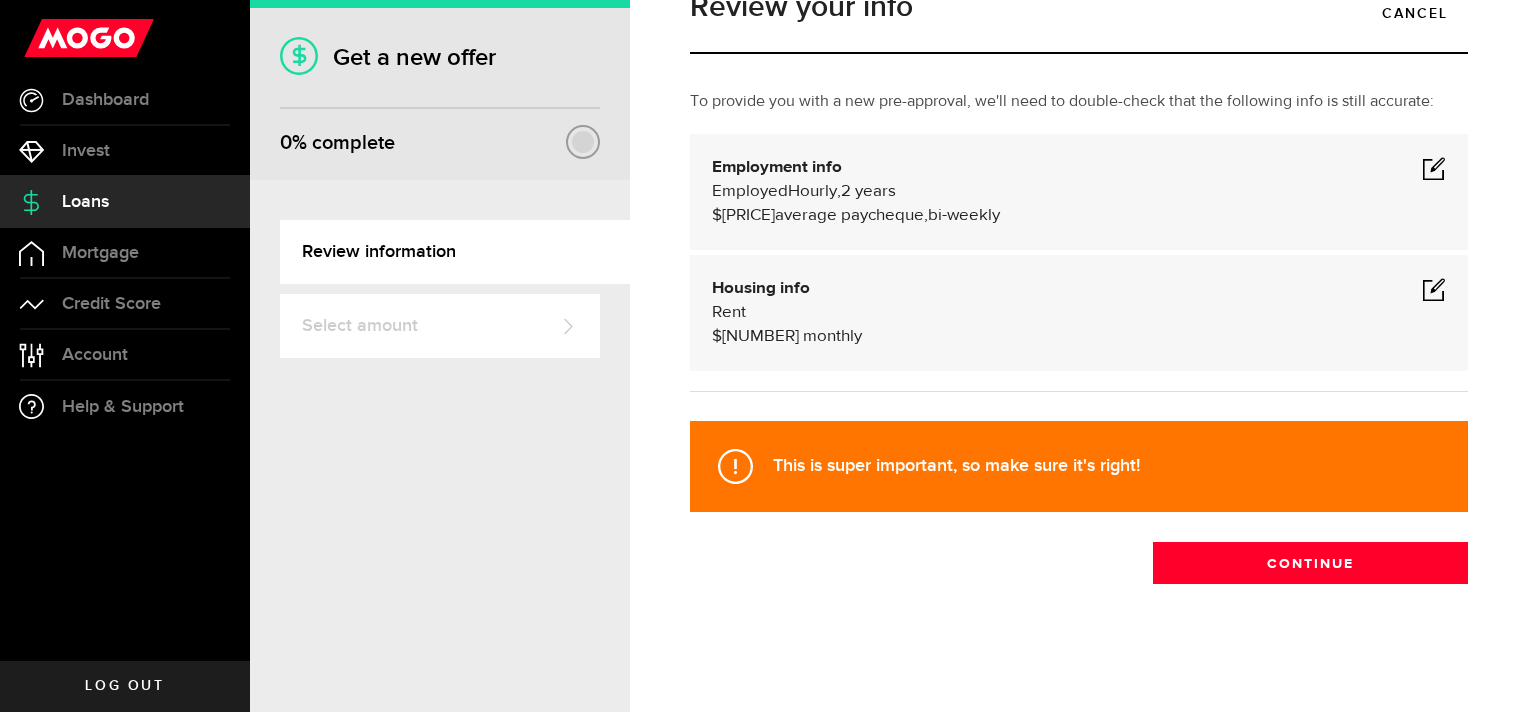 scroll, scrollTop: 100, scrollLeft: 0, axis: vertical 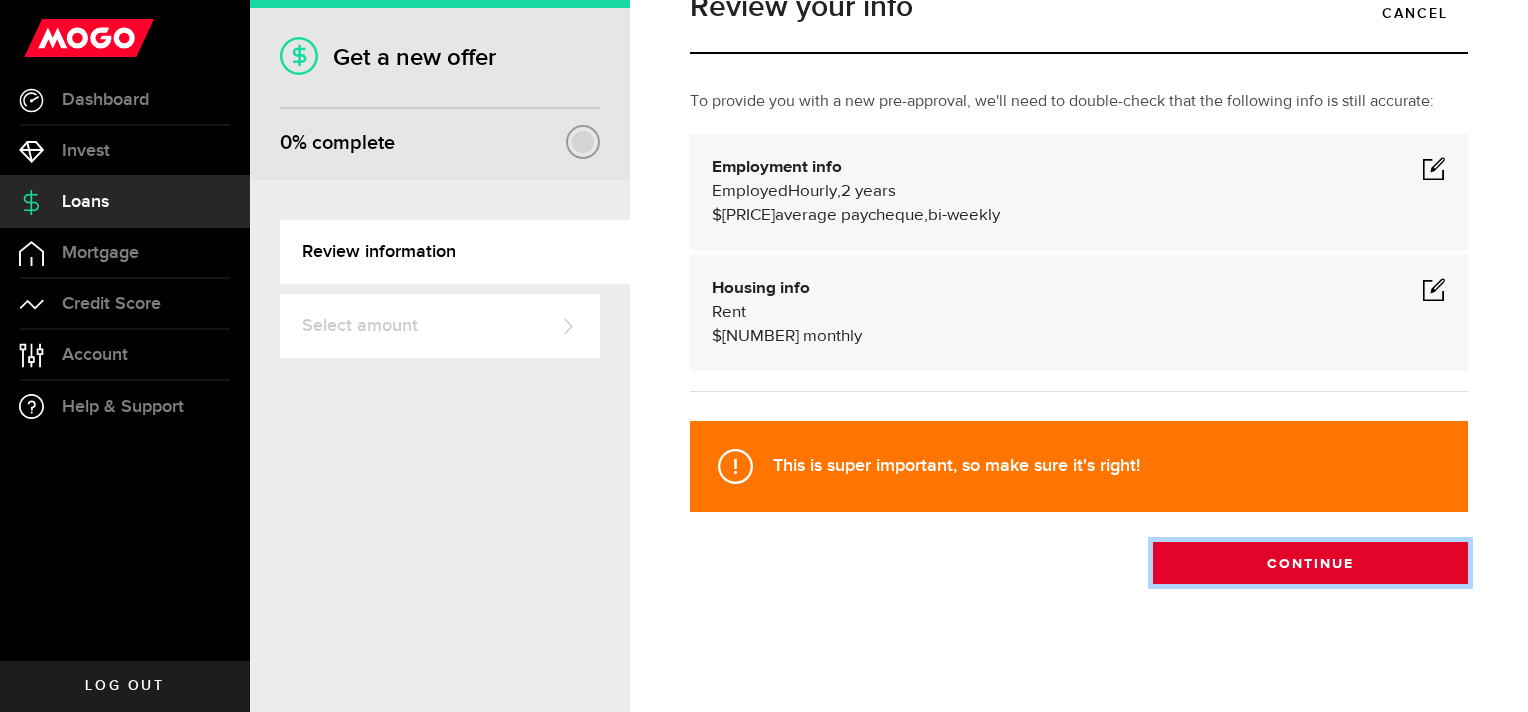 click on "Continue" at bounding box center (1310, 563) 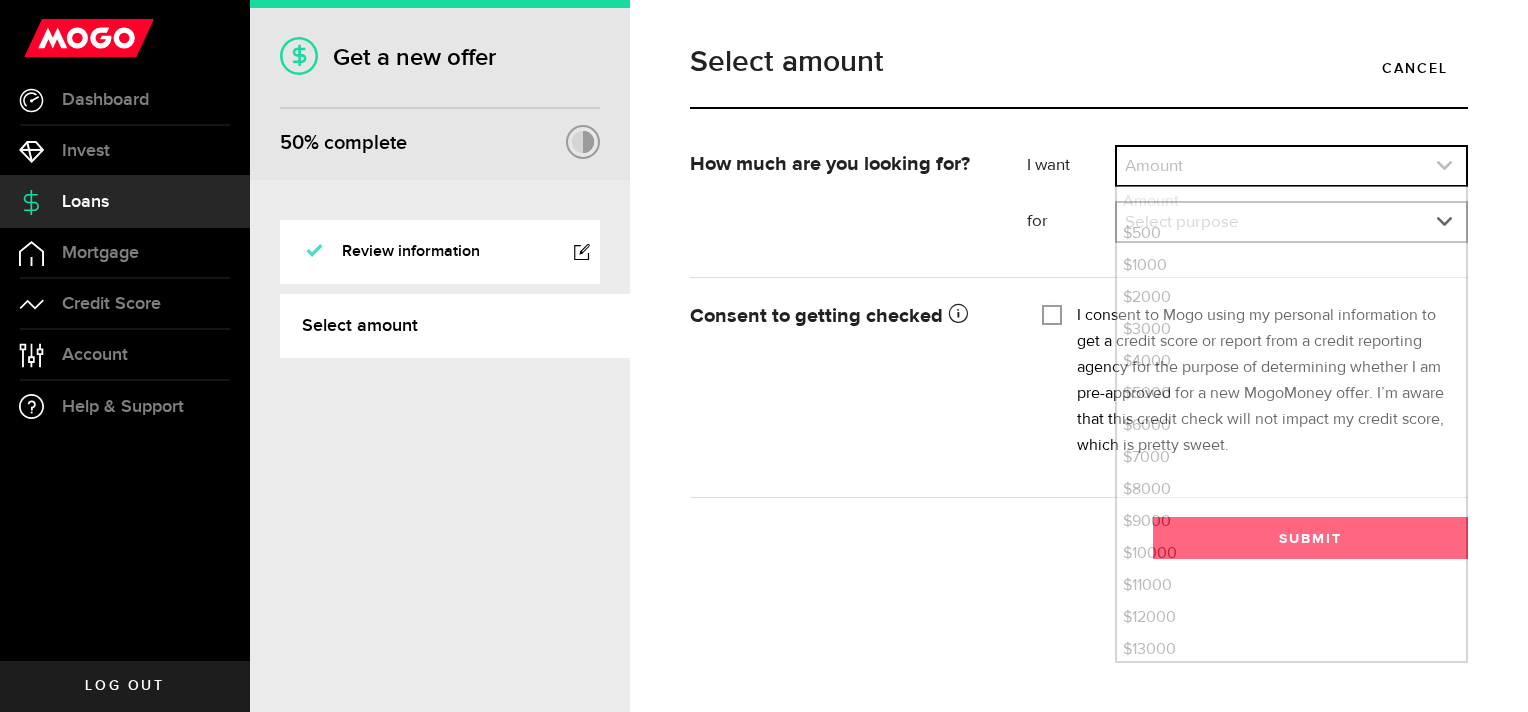 click 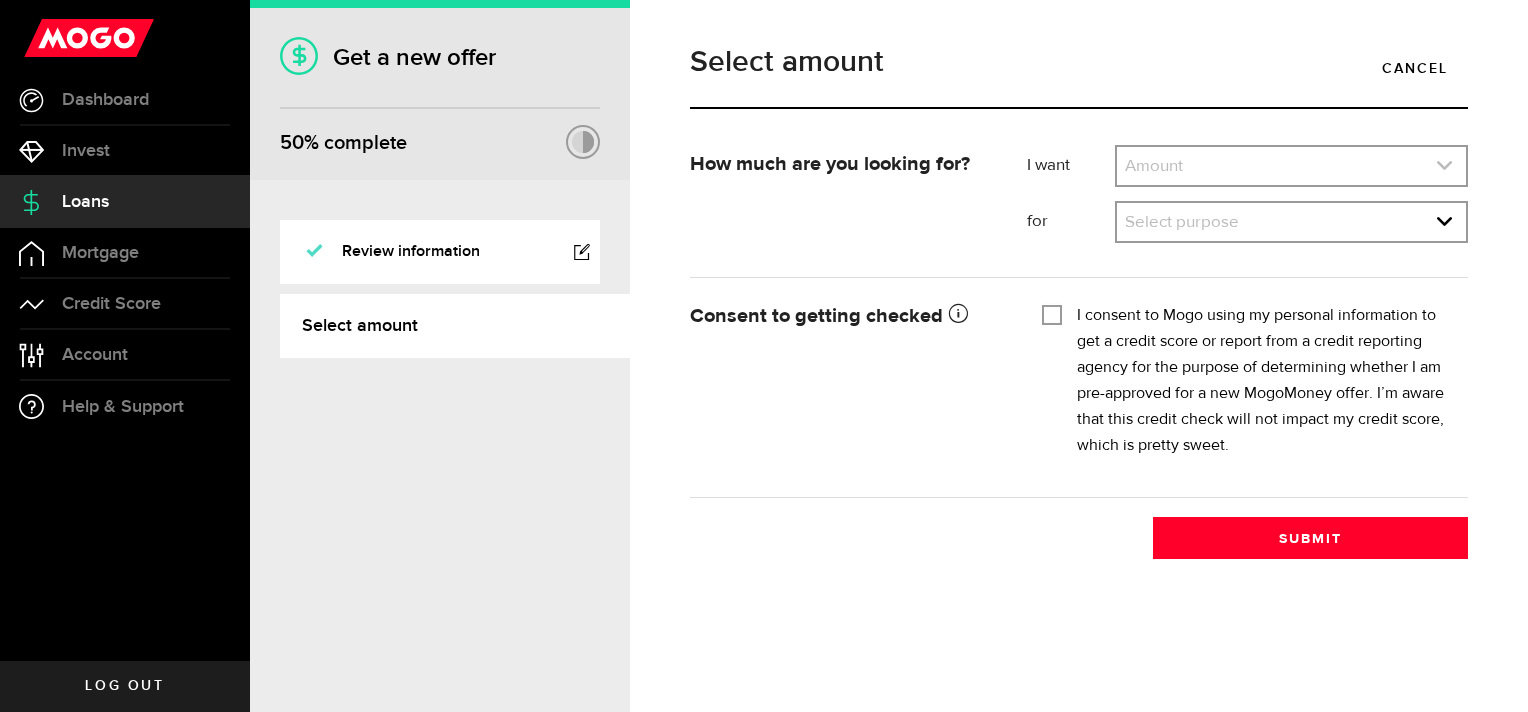click 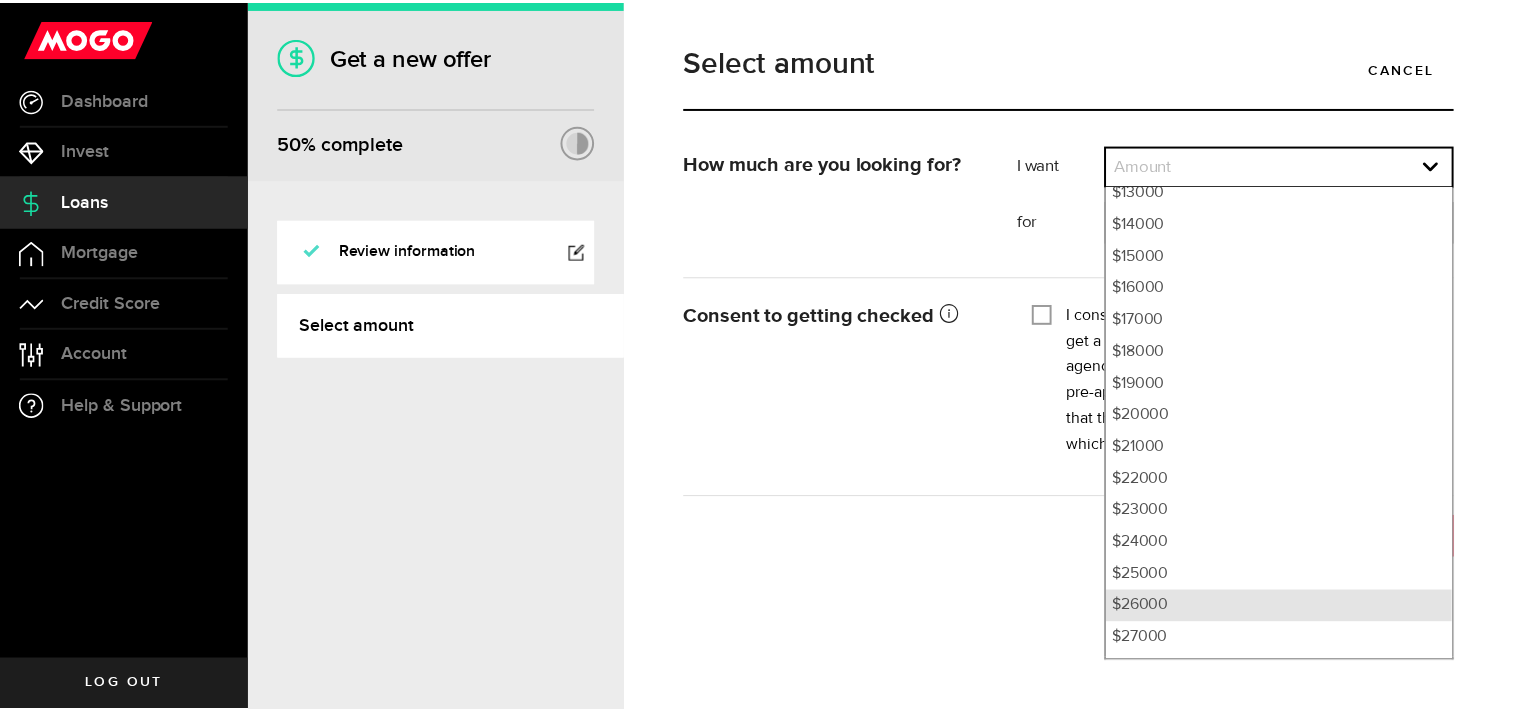 scroll, scrollTop: 708, scrollLeft: 0, axis: vertical 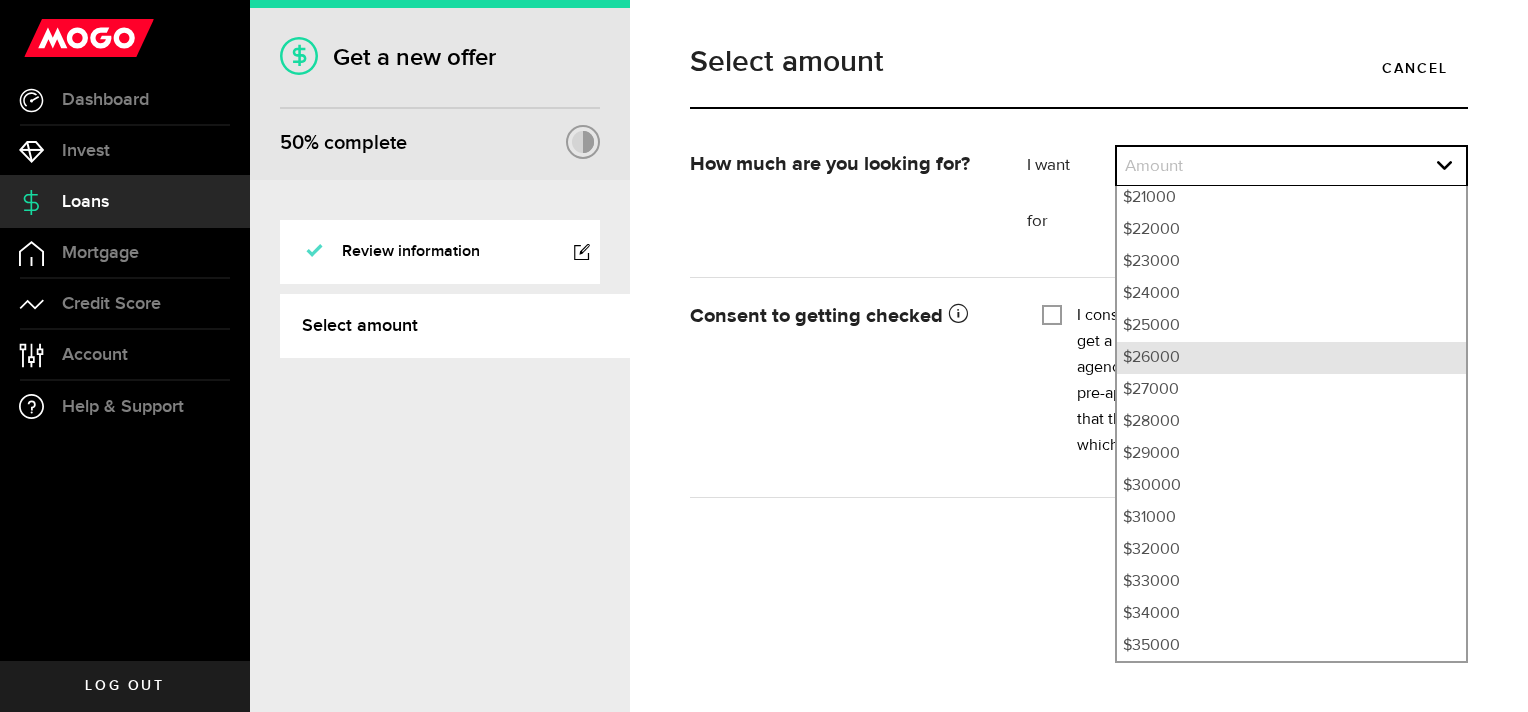click on "$26000" at bounding box center [1291, 358] 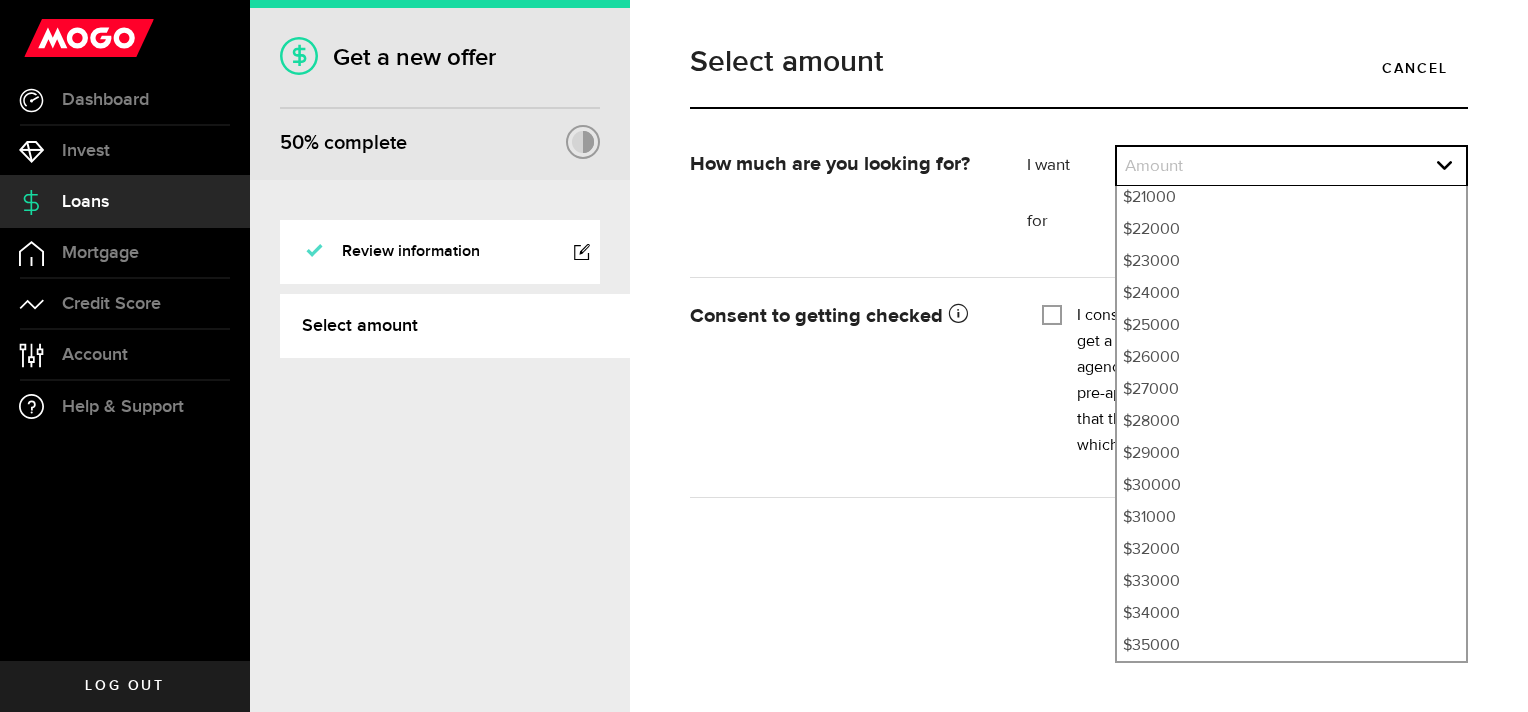 select on "[NUMBER]" 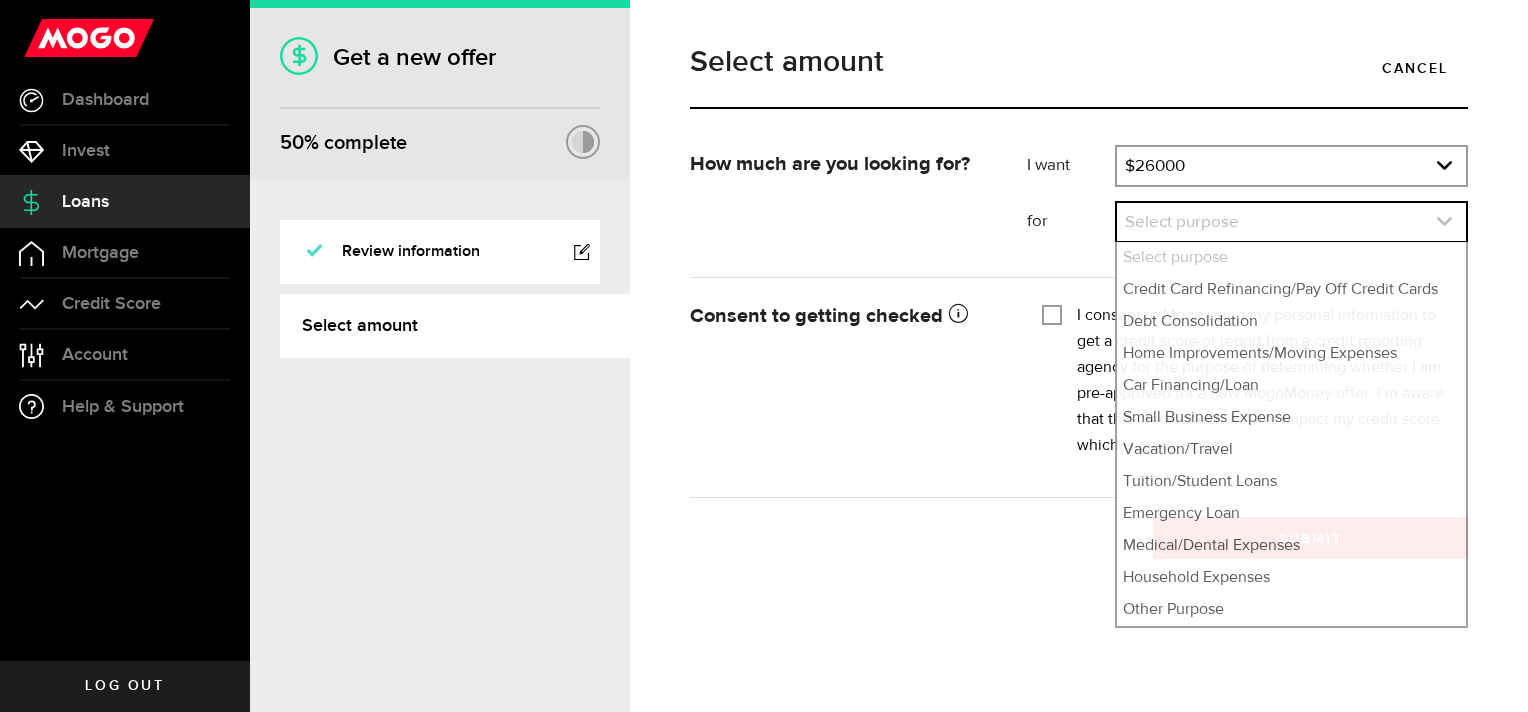 click 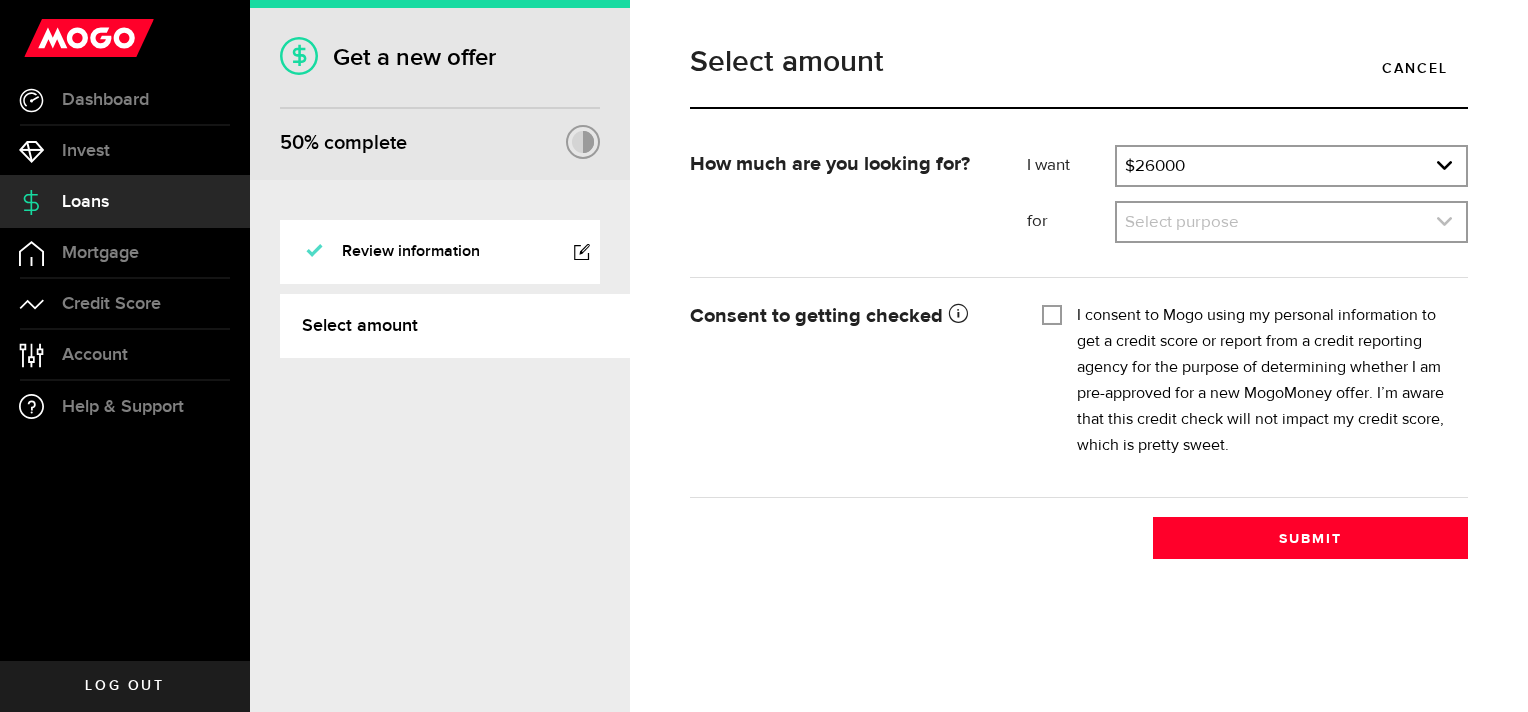 click 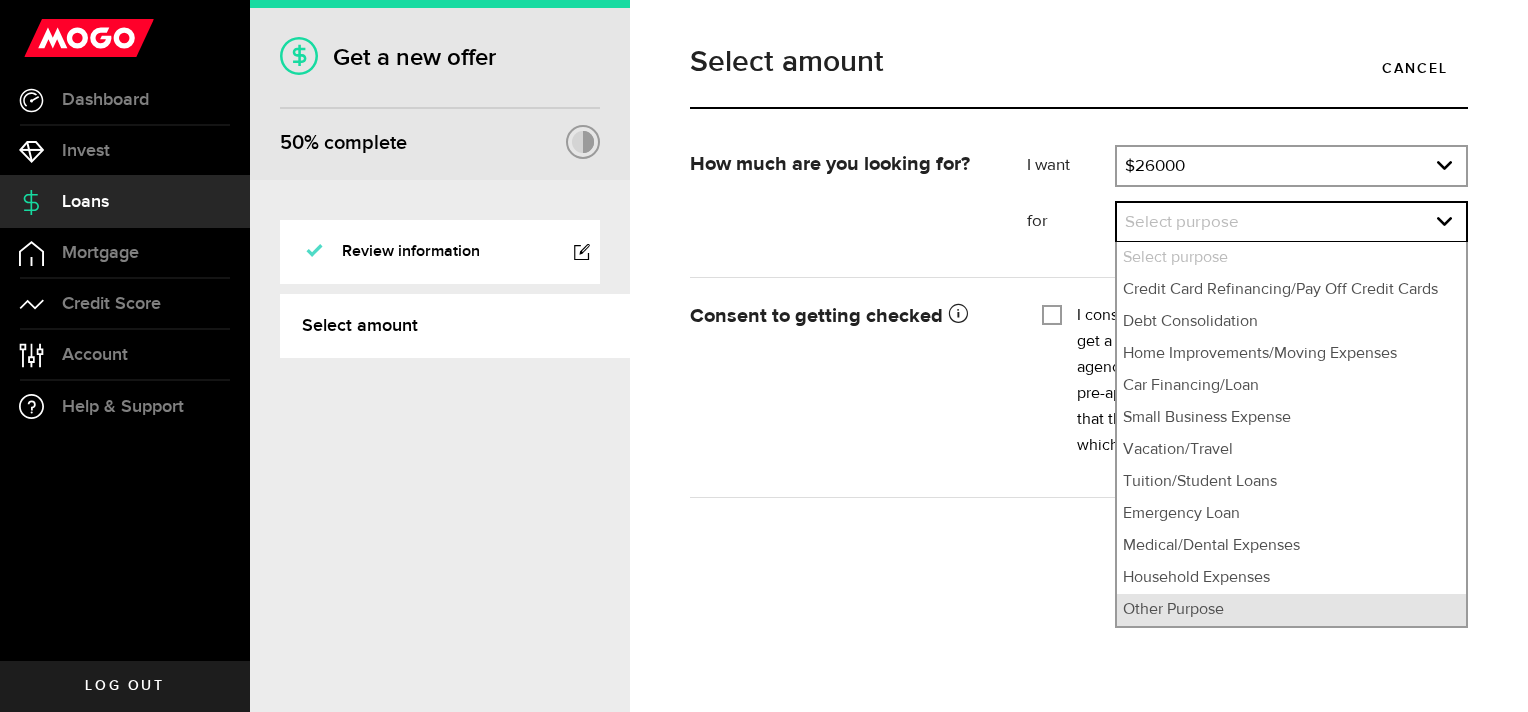 click on "Other Purpose" at bounding box center [1291, 610] 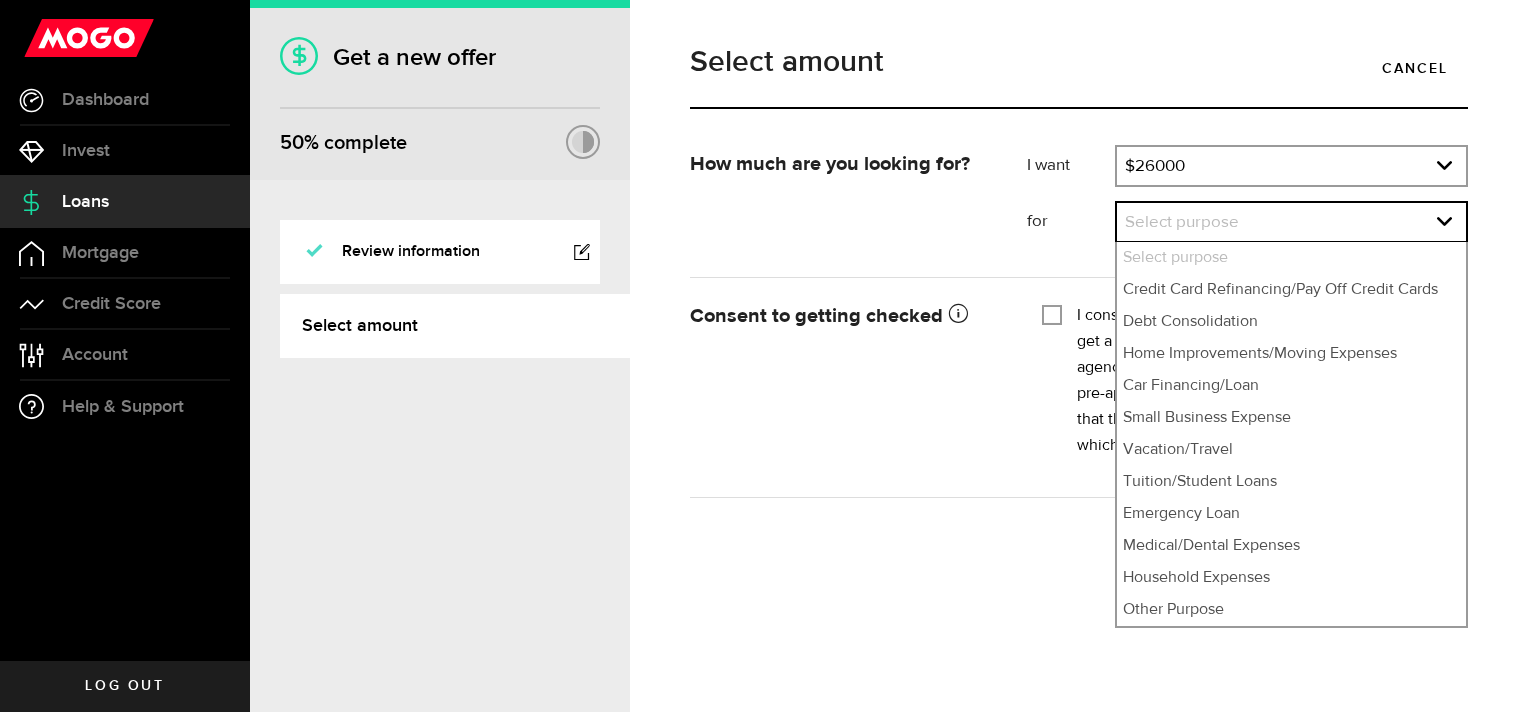select on "Other Purpose" 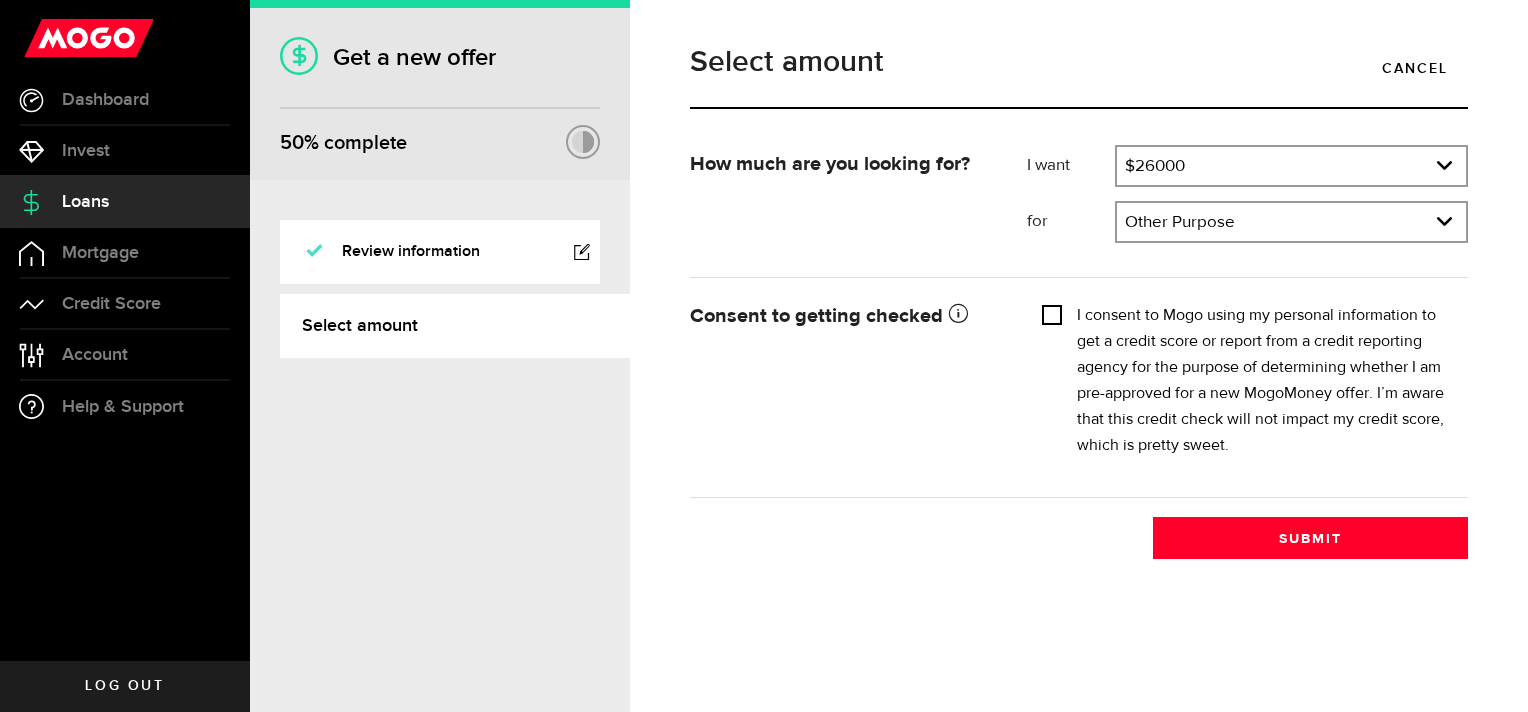 click on "I consent to Mogo using my personal information to get a credit score or report from a credit reporting agency for the purpose of determining whether I am pre-approved for a new MogoMoney offer. I’m aware that this credit check will not impact my credit score, which is pretty sweet." at bounding box center [1052, 313] 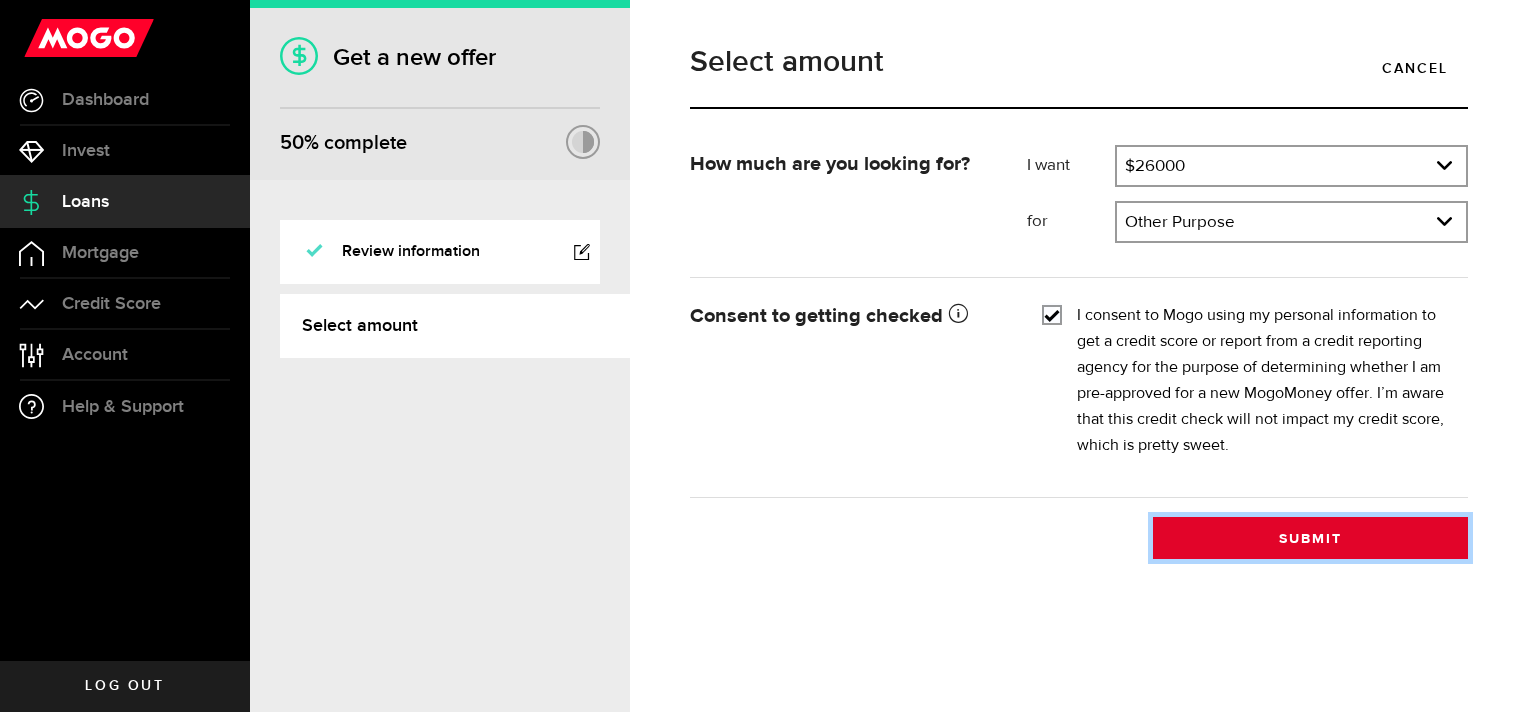 click on "Submit" at bounding box center [1310, 538] 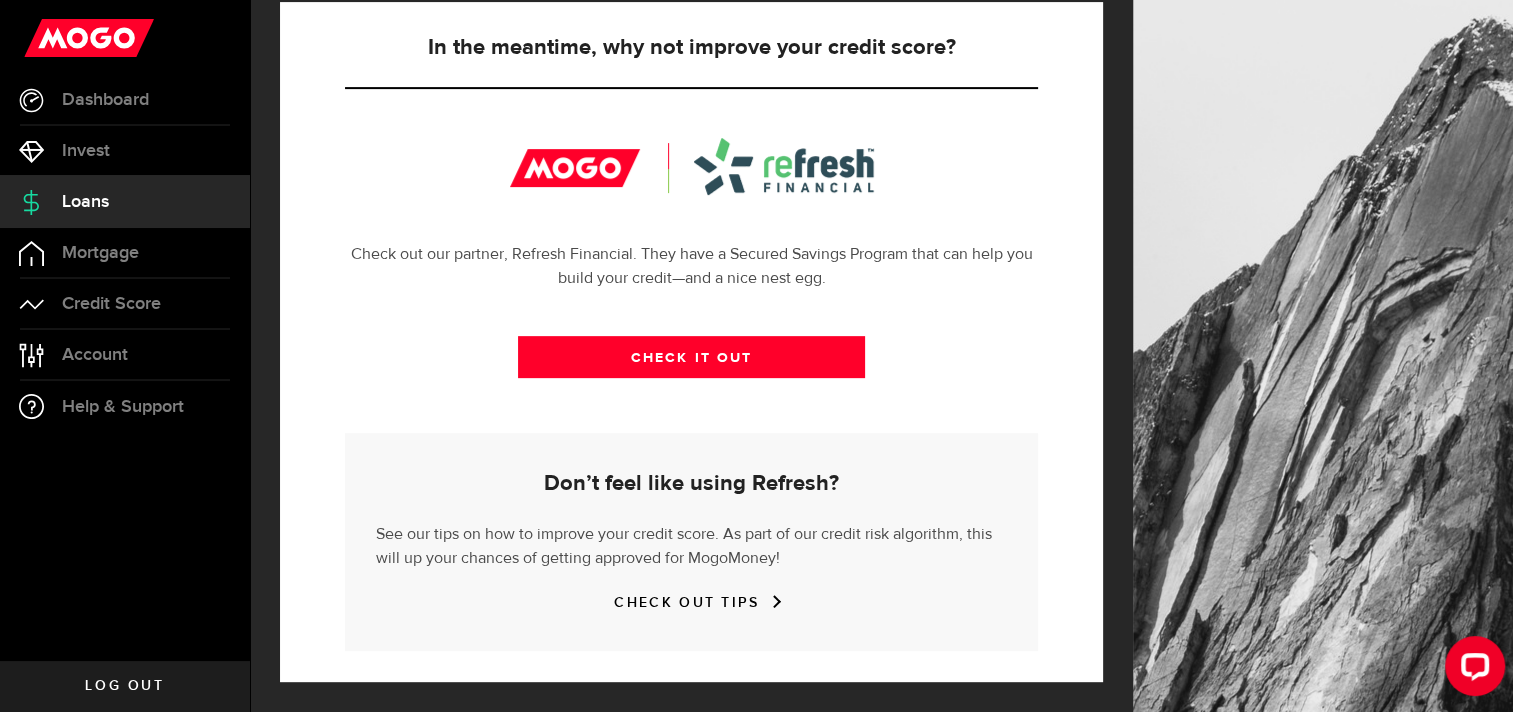 scroll, scrollTop: 203, scrollLeft: 0, axis: vertical 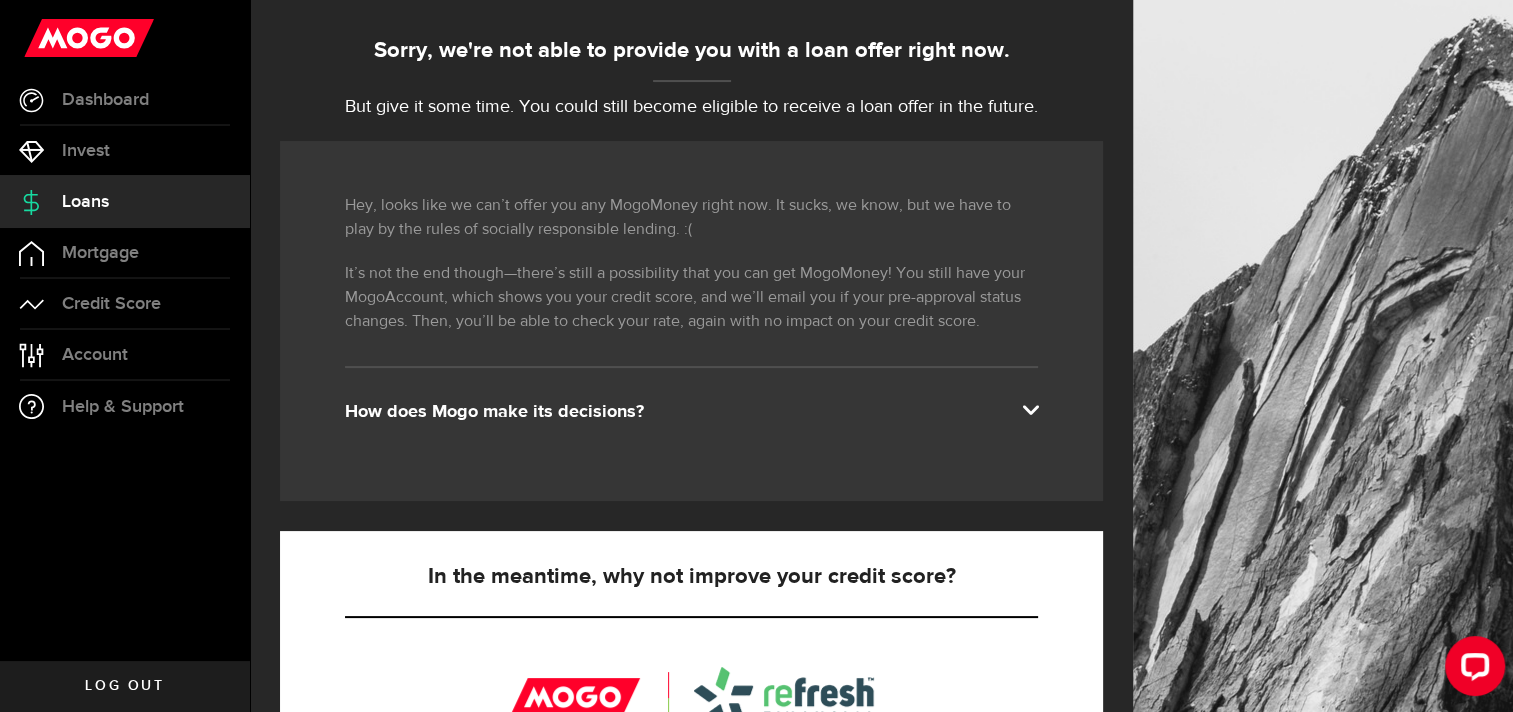 click at bounding box center (1030, 408) 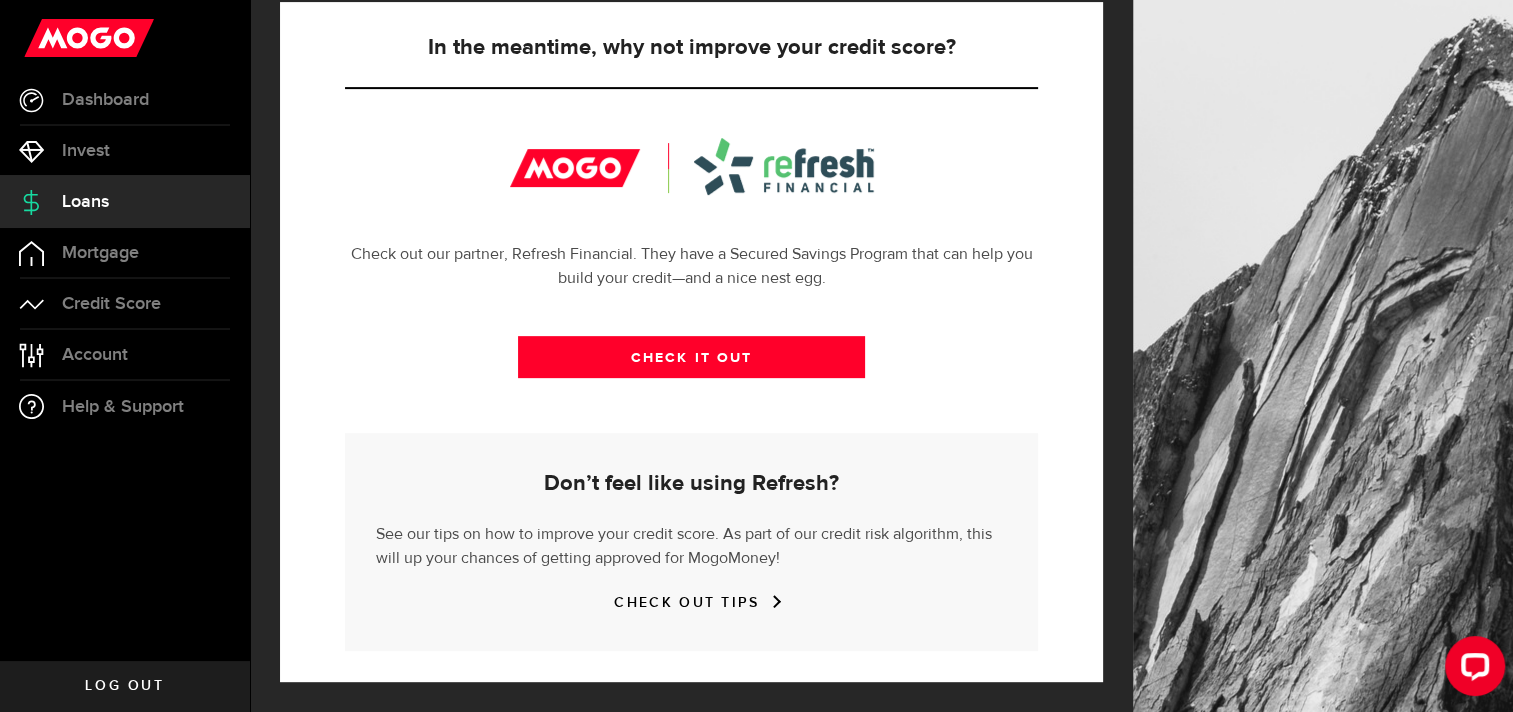 scroll, scrollTop: 826, scrollLeft: 0, axis: vertical 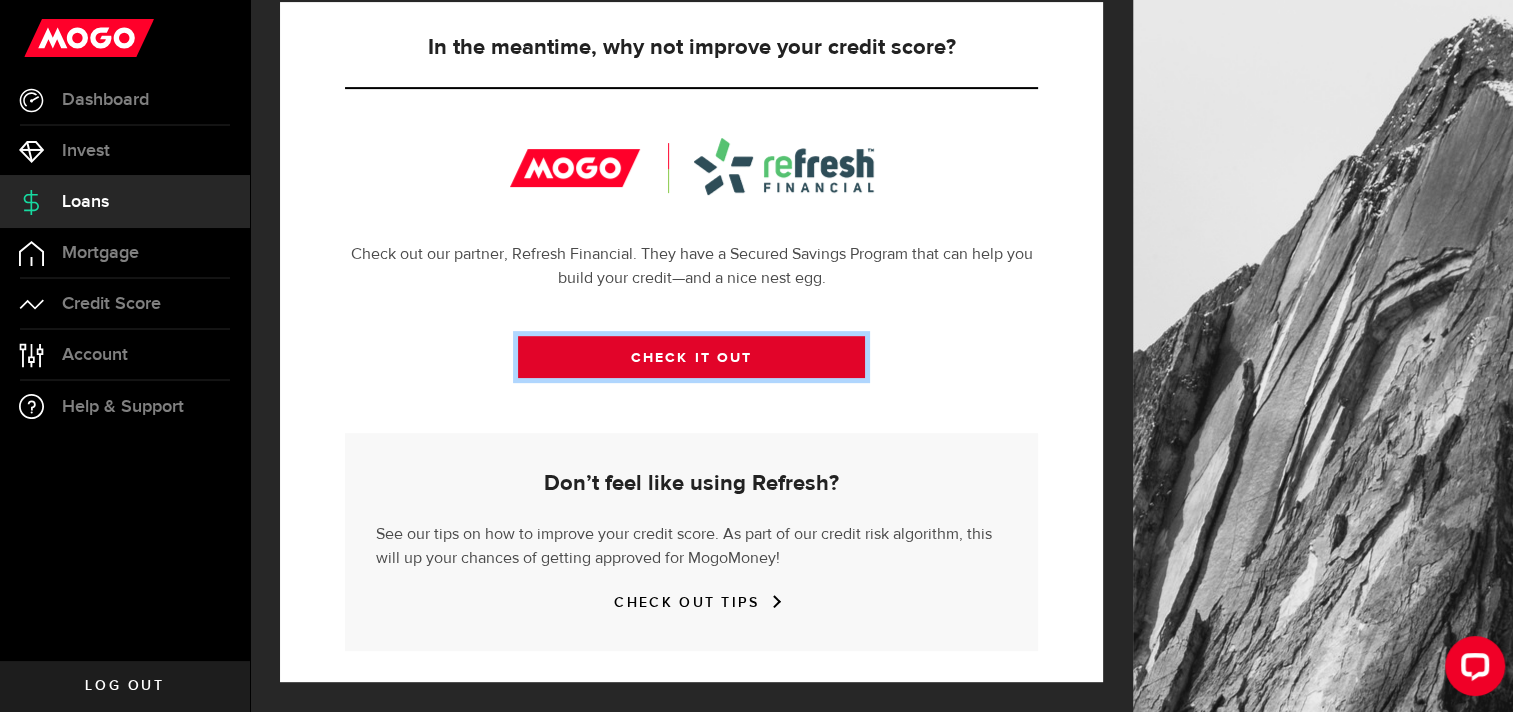 click on "CHECK IT OUT" at bounding box center [691, 357] 